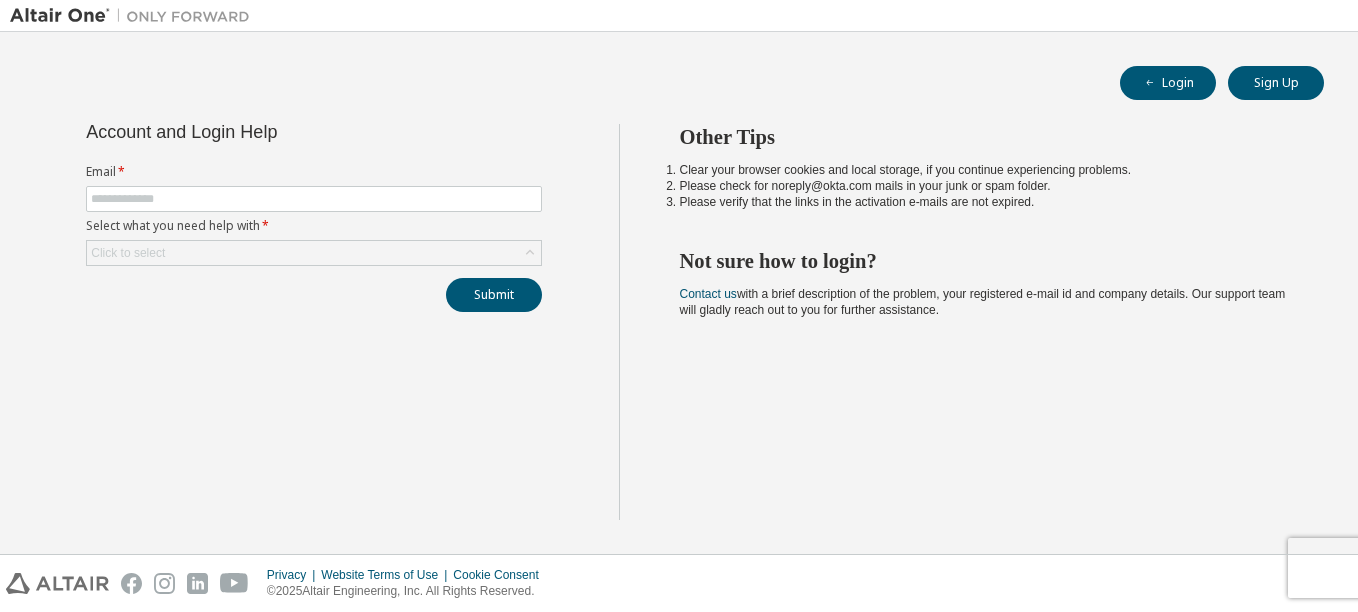 scroll, scrollTop: 0, scrollLeft: 0, axis: both 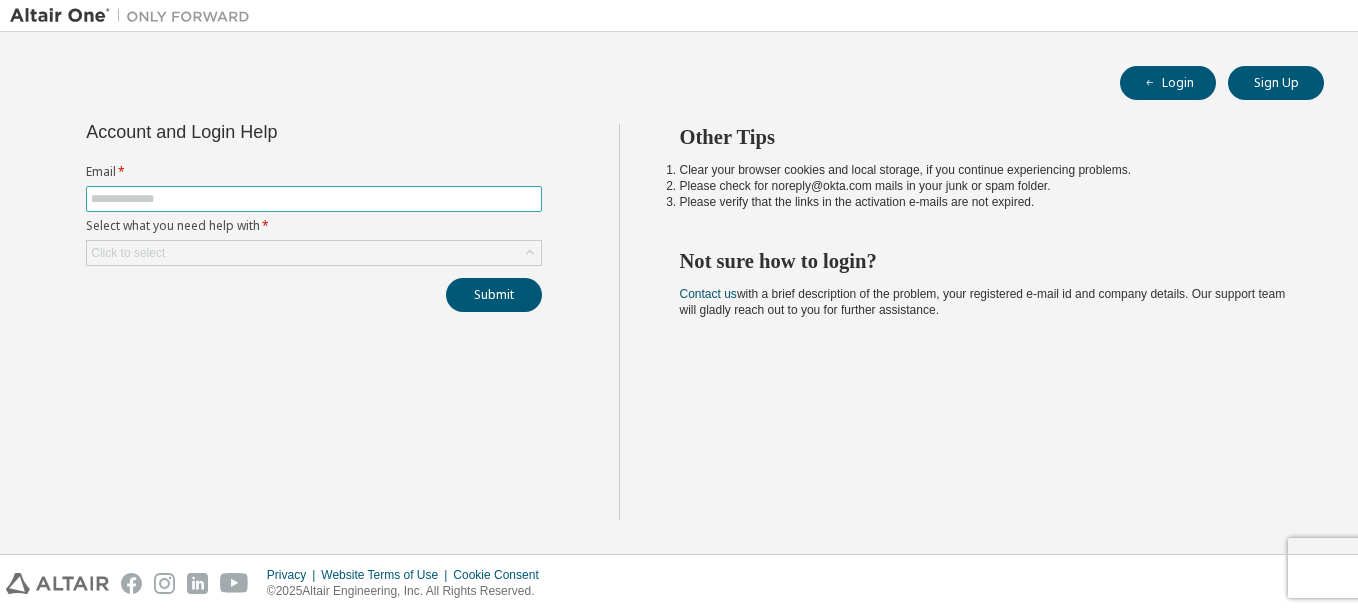 click at bounding box center (314, 199) 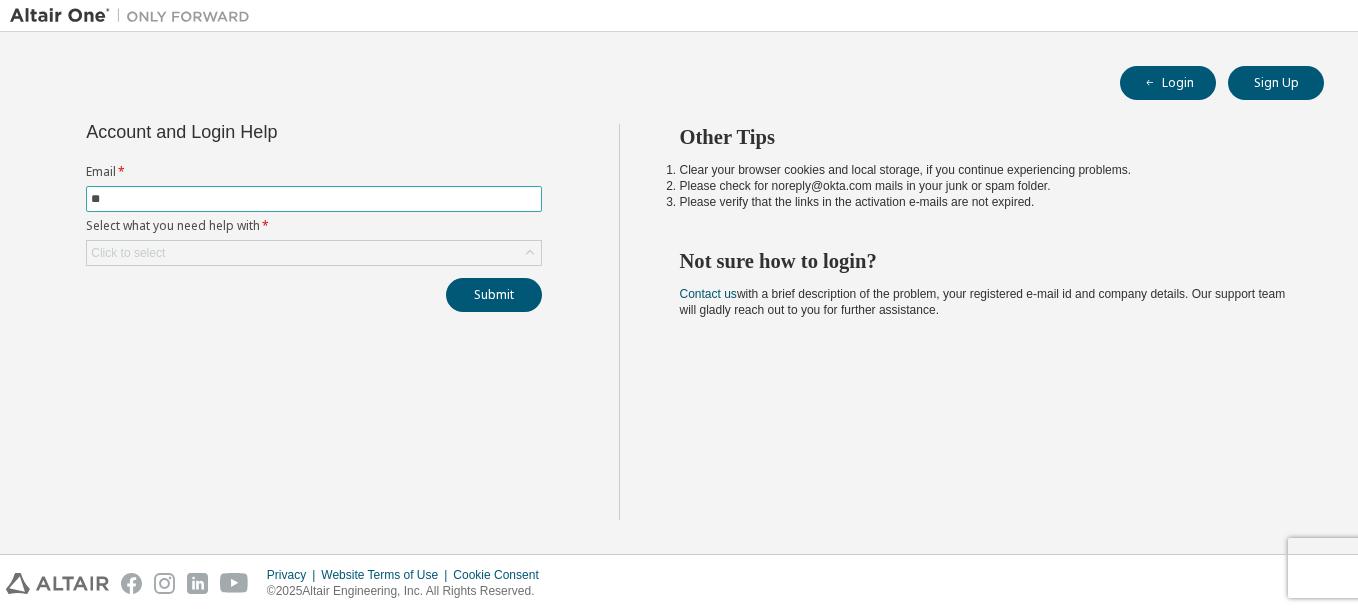 type on "*" 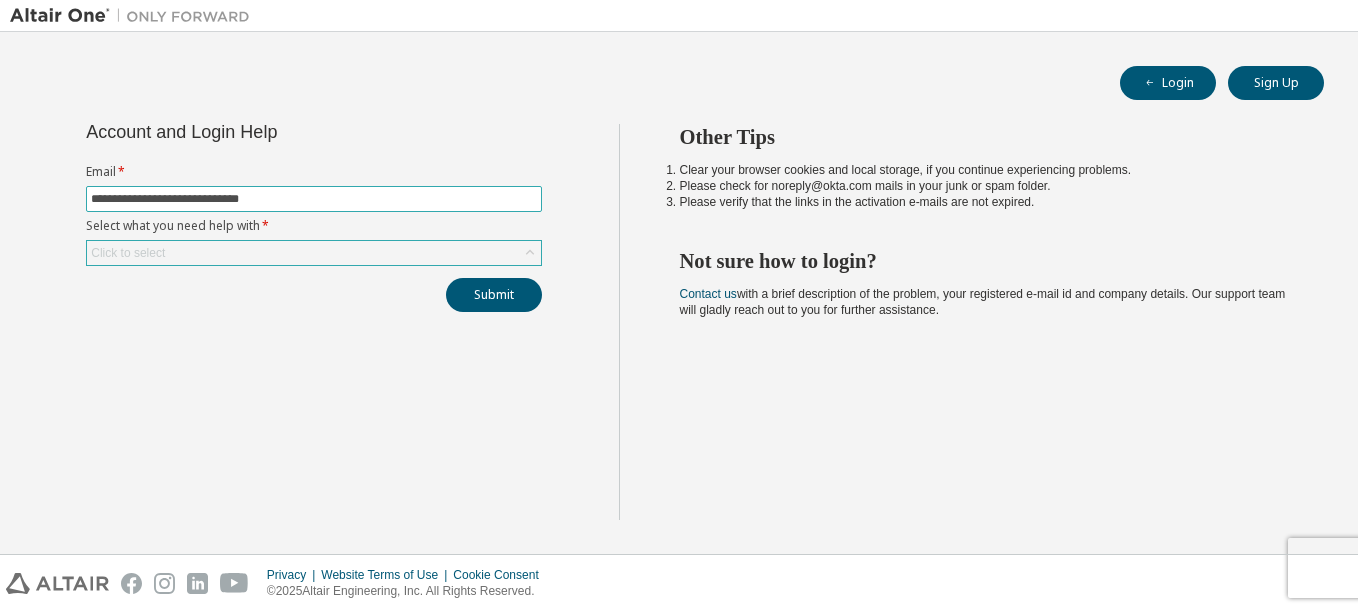 type on "**********" 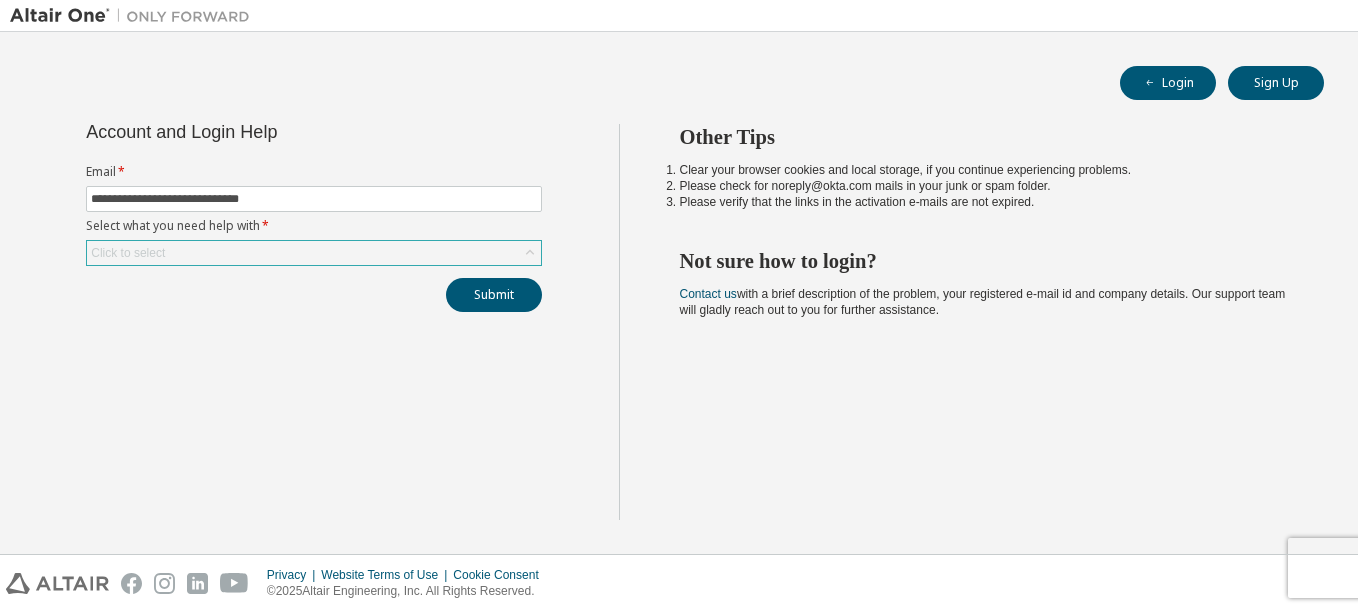 click on "Click to select" at bounding box center [314, 253] 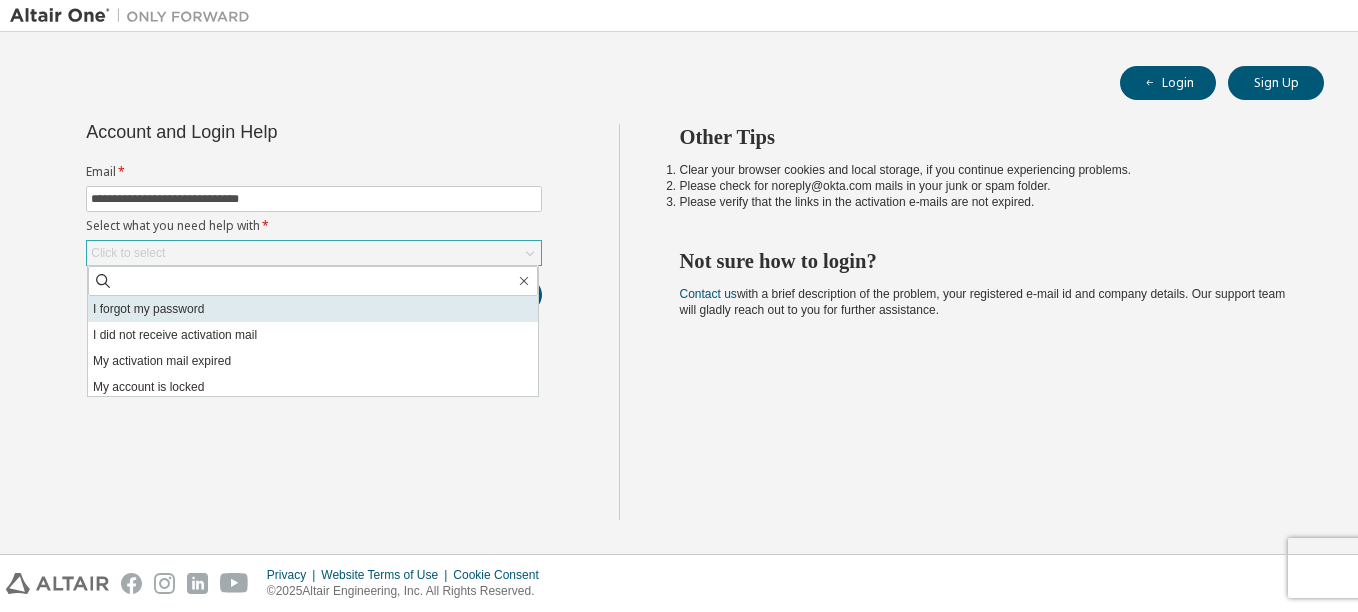 click on "I forgot my password" at bounding box center [313, 309] 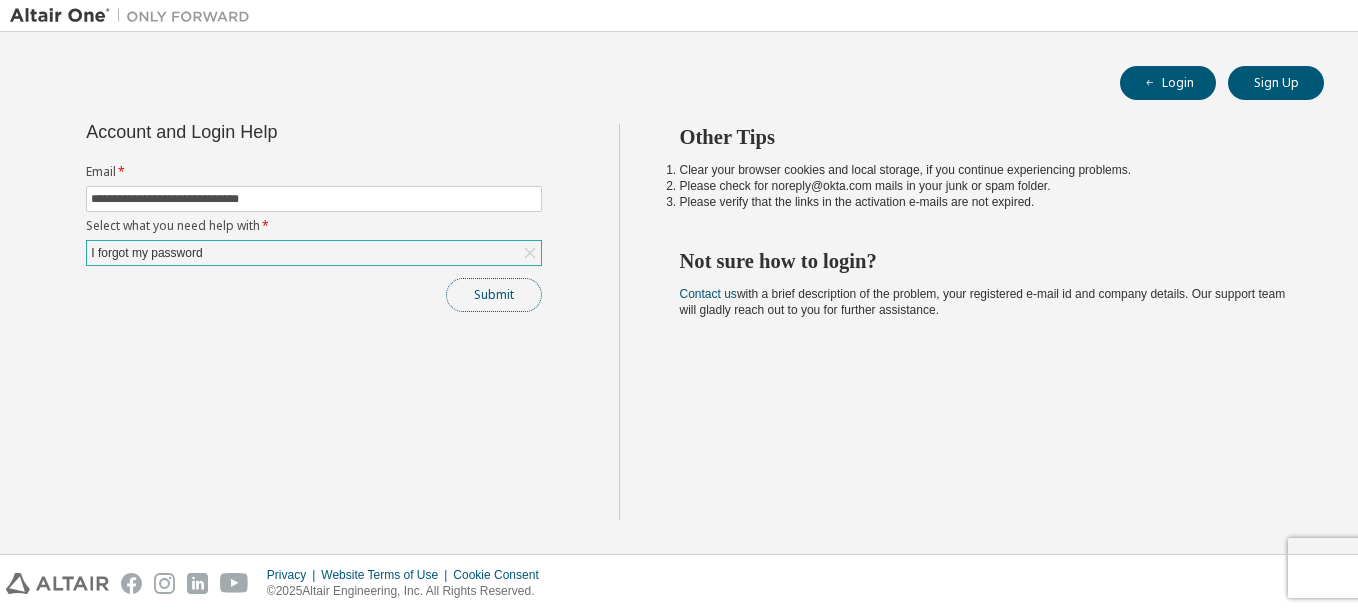 click on "Submit" at bounding box center (494, 295) 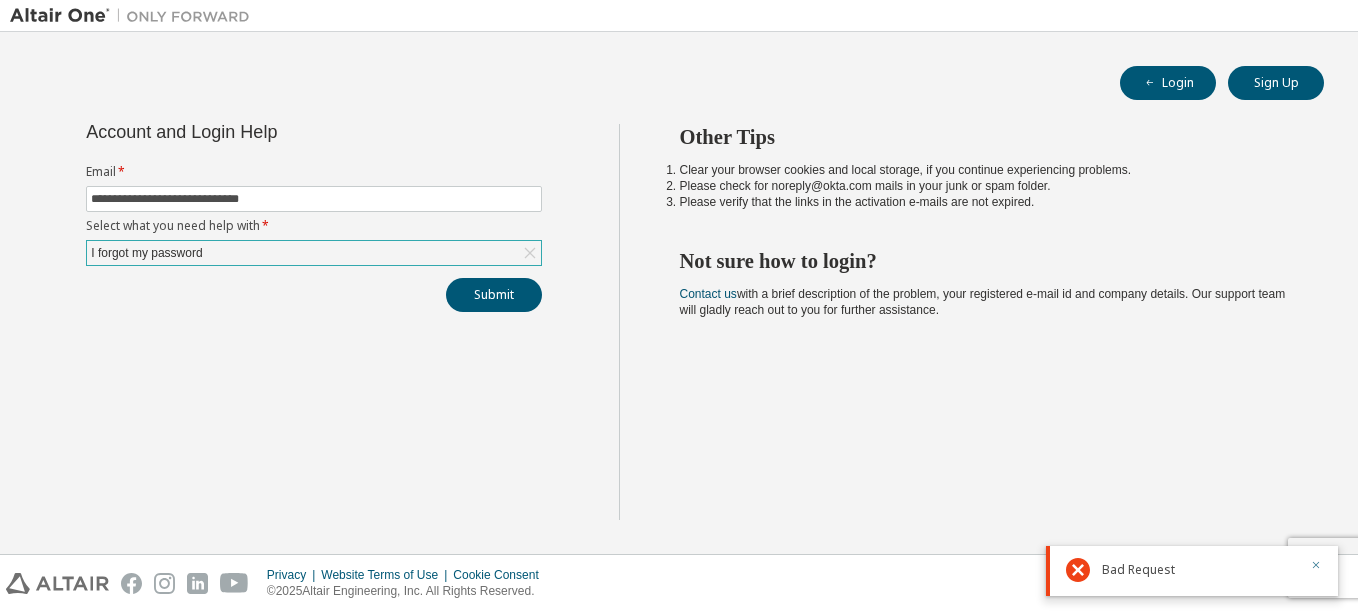 click 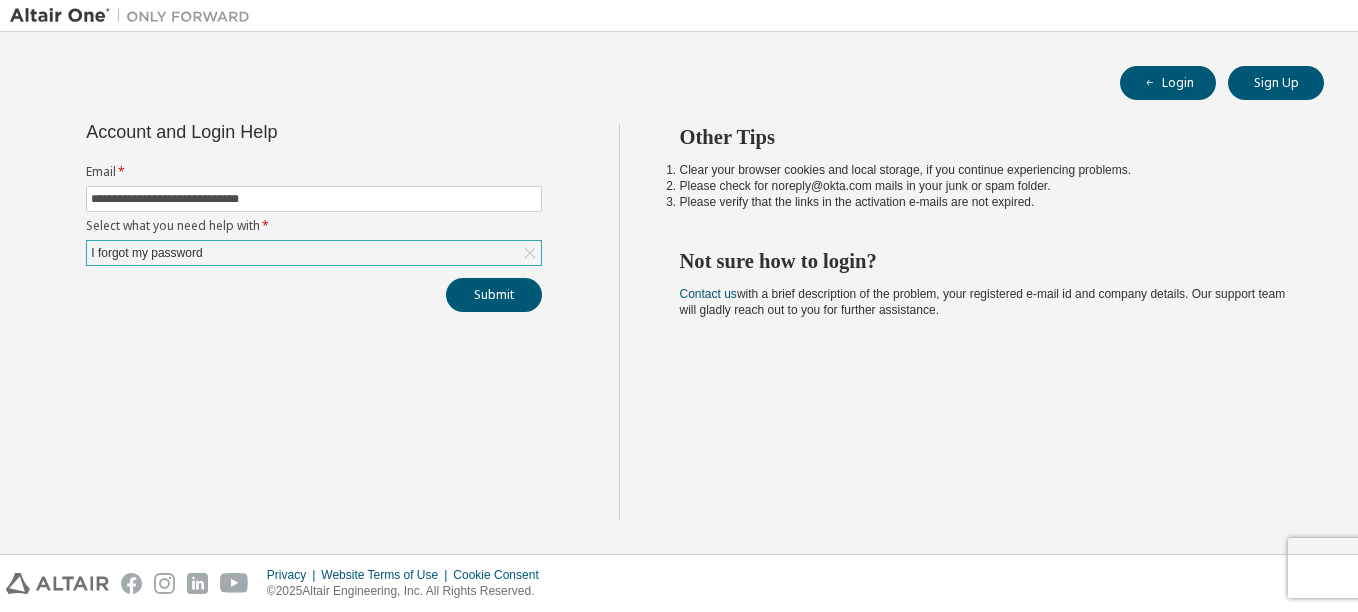 click on "I forgot my password" at bounding box center (314, 253) 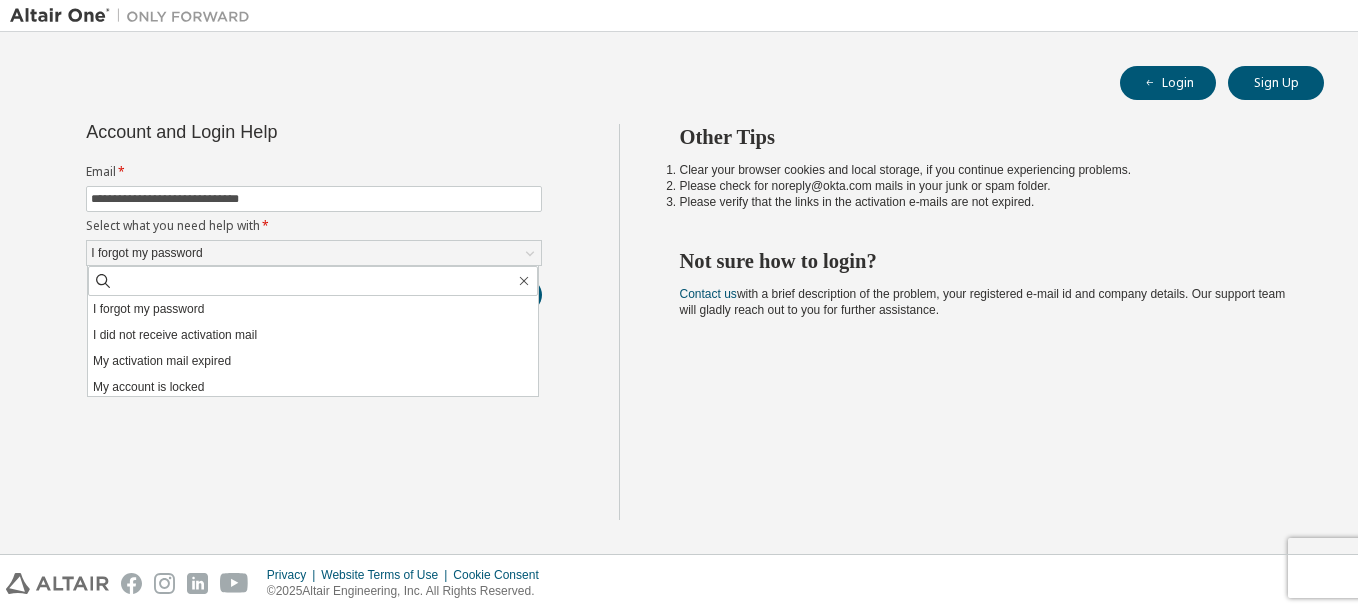 click on "**********" at bounding box center (314, 322) 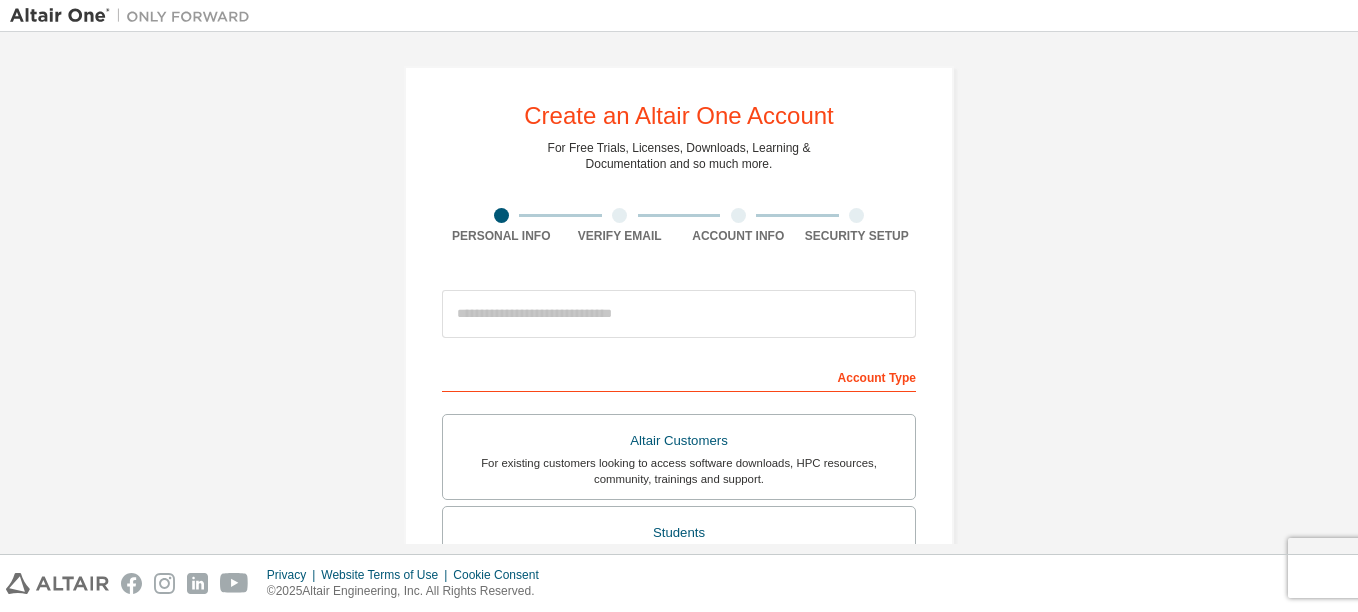 scroll, scrollTop: 0, scrollLeft: 0, axis: both 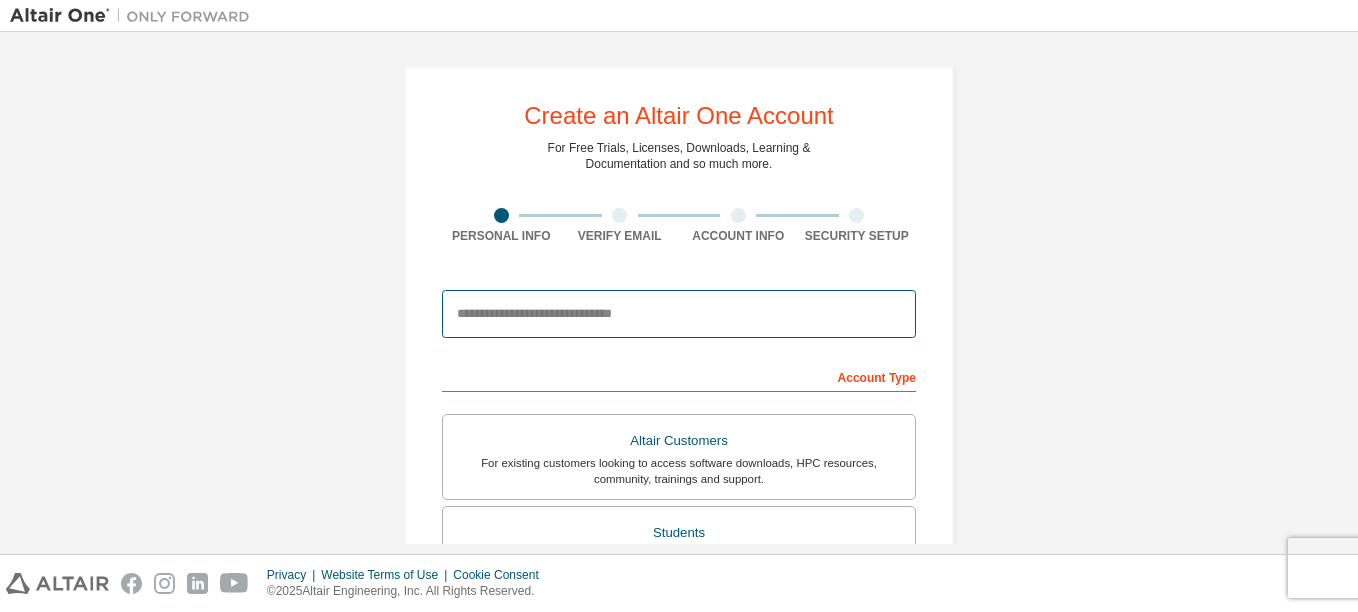 click at bounding box center [679, 314] 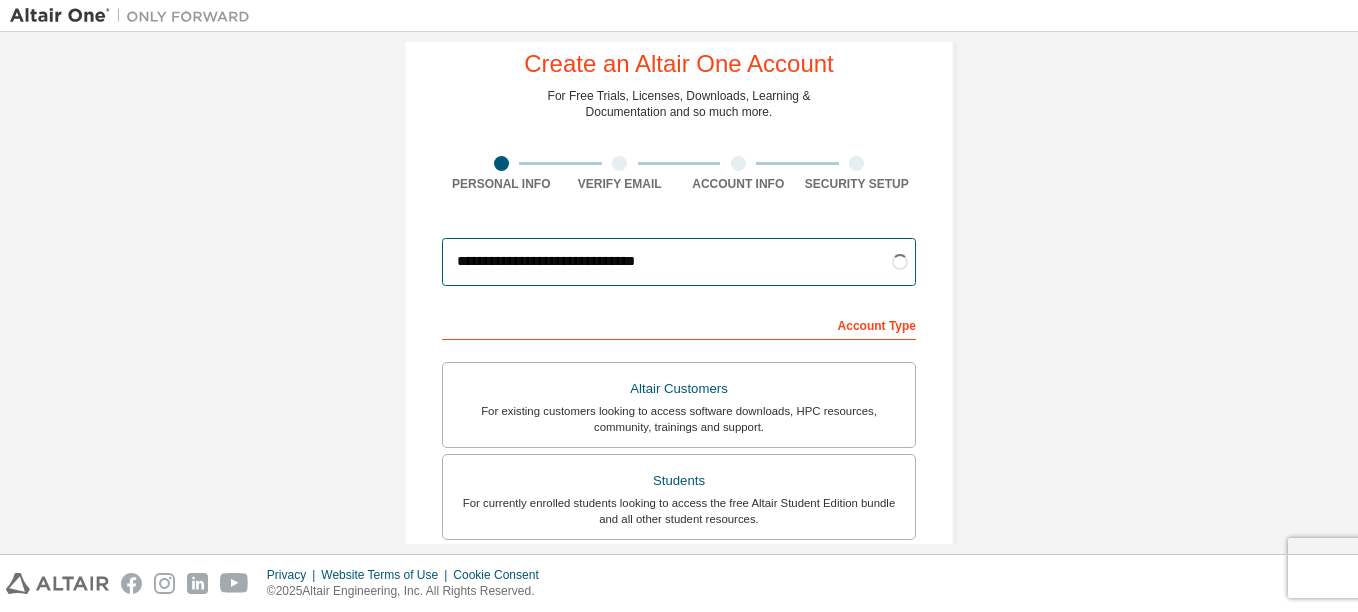 scroll, scrollTop: 100, scrollLeft: 0, axis: vertical 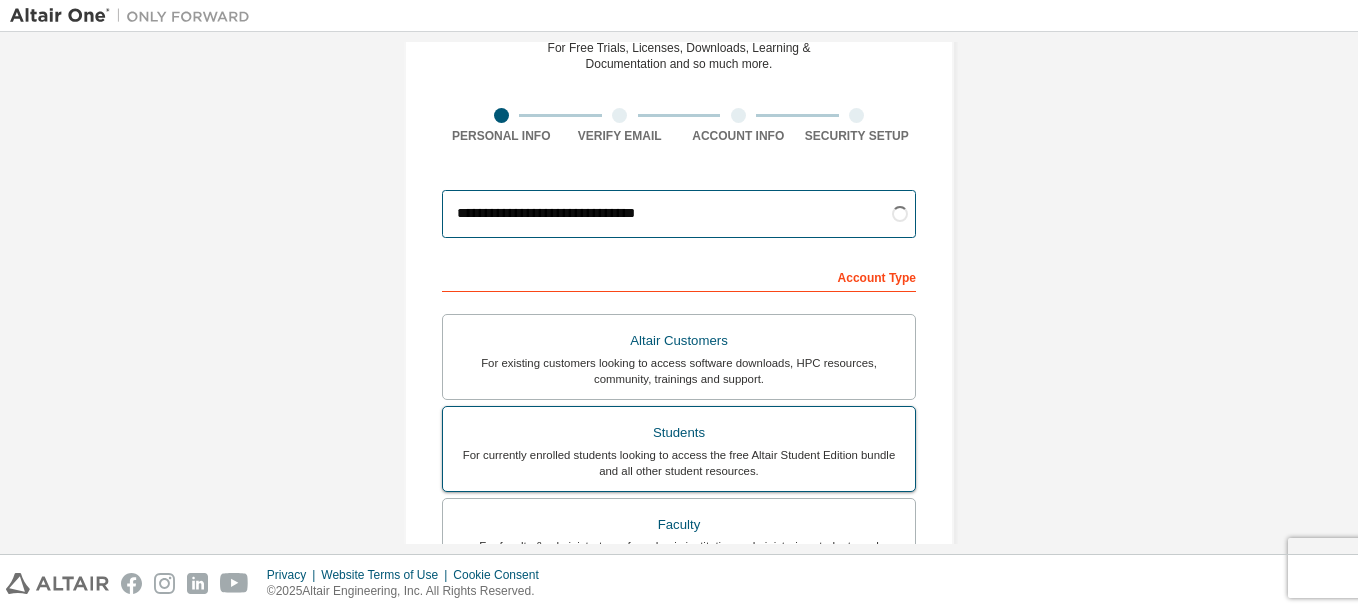 type on "**********" 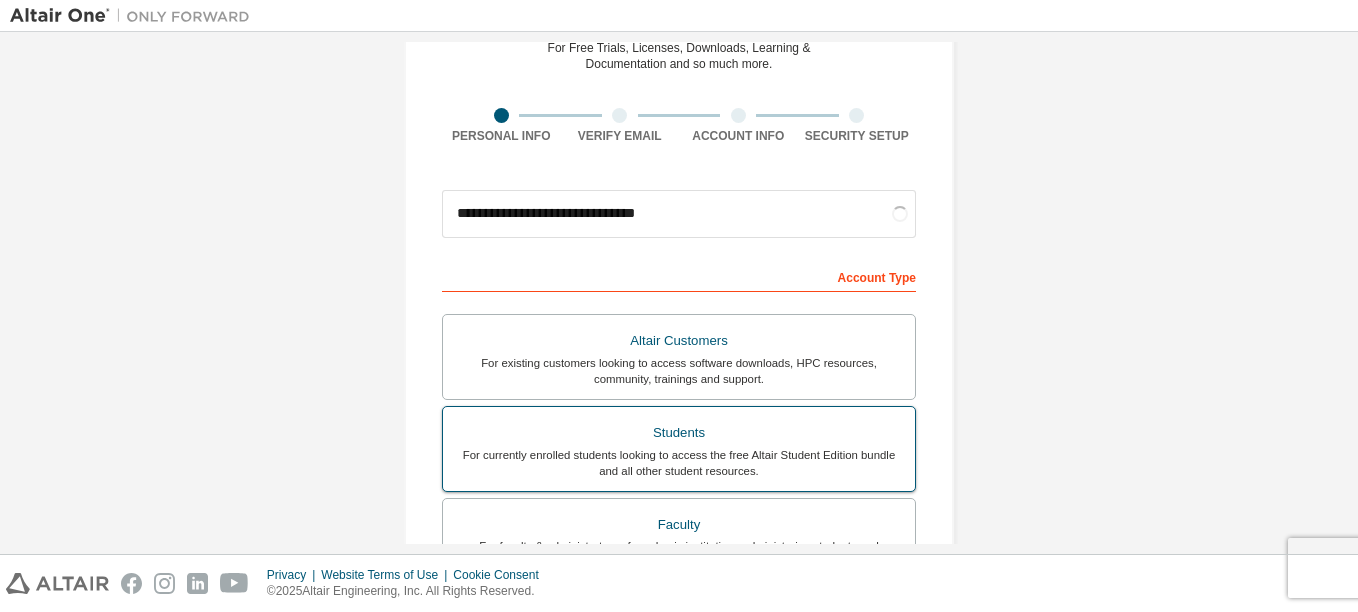 click on "Students" at bounding box center (679, 433) 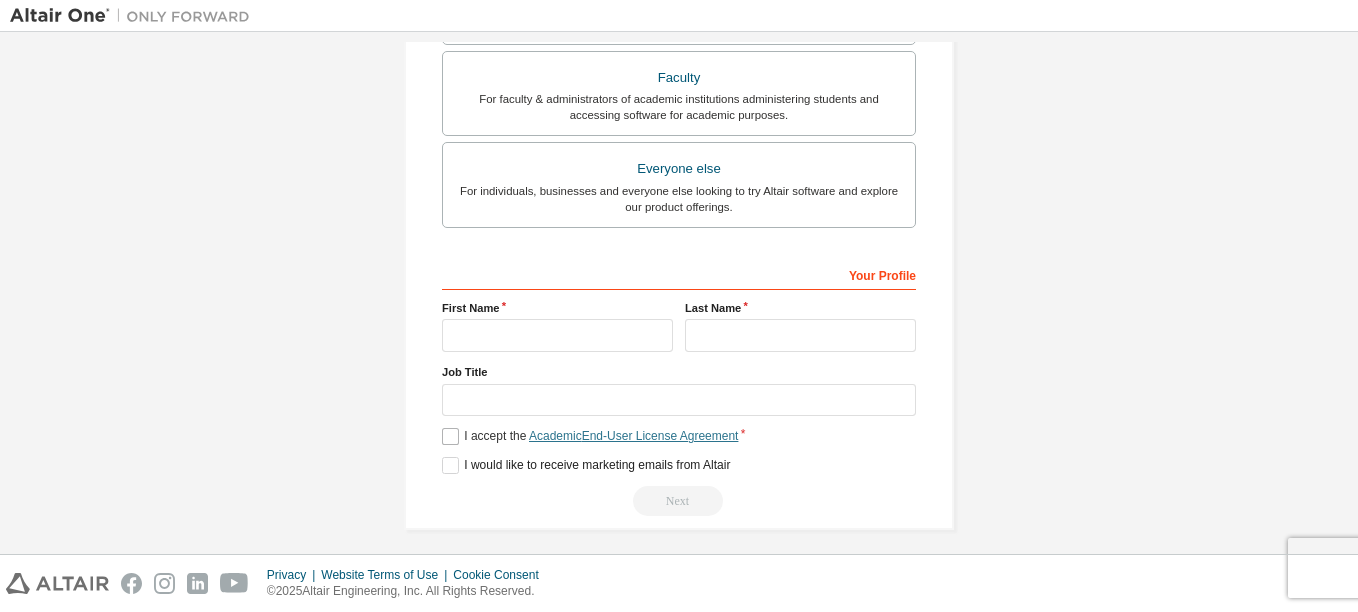 scroll, scrollTop: 557, scrollLeft: 0, axis: vertical 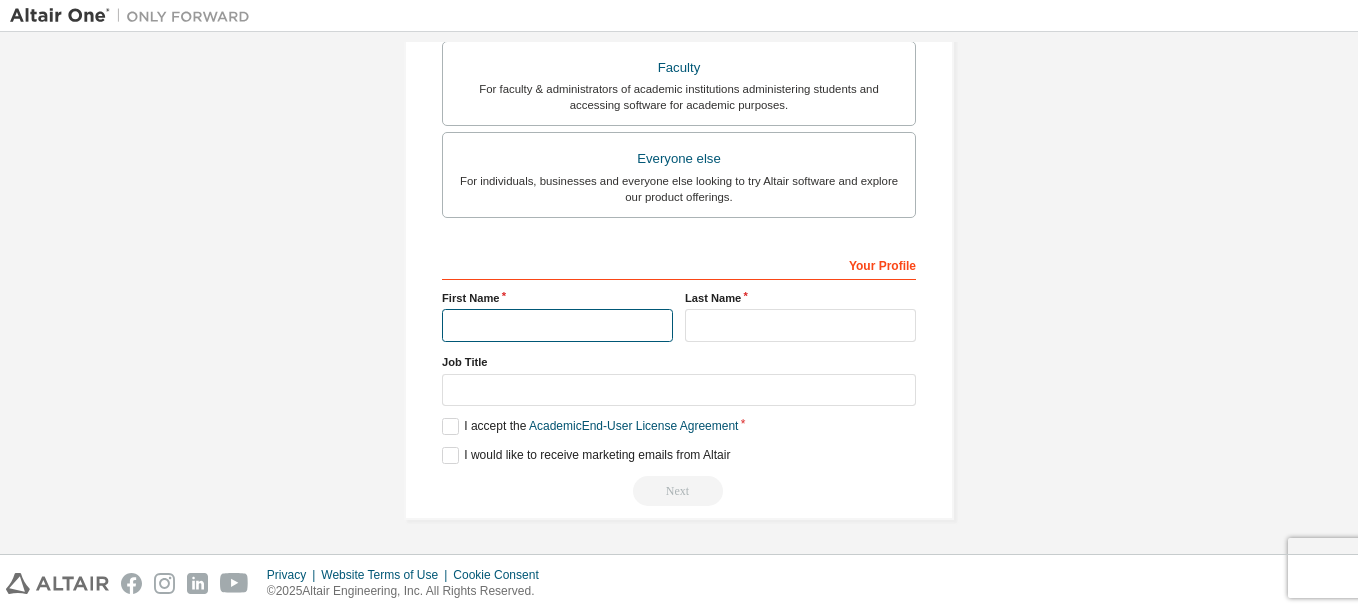 click at bounding box center [557, 325] 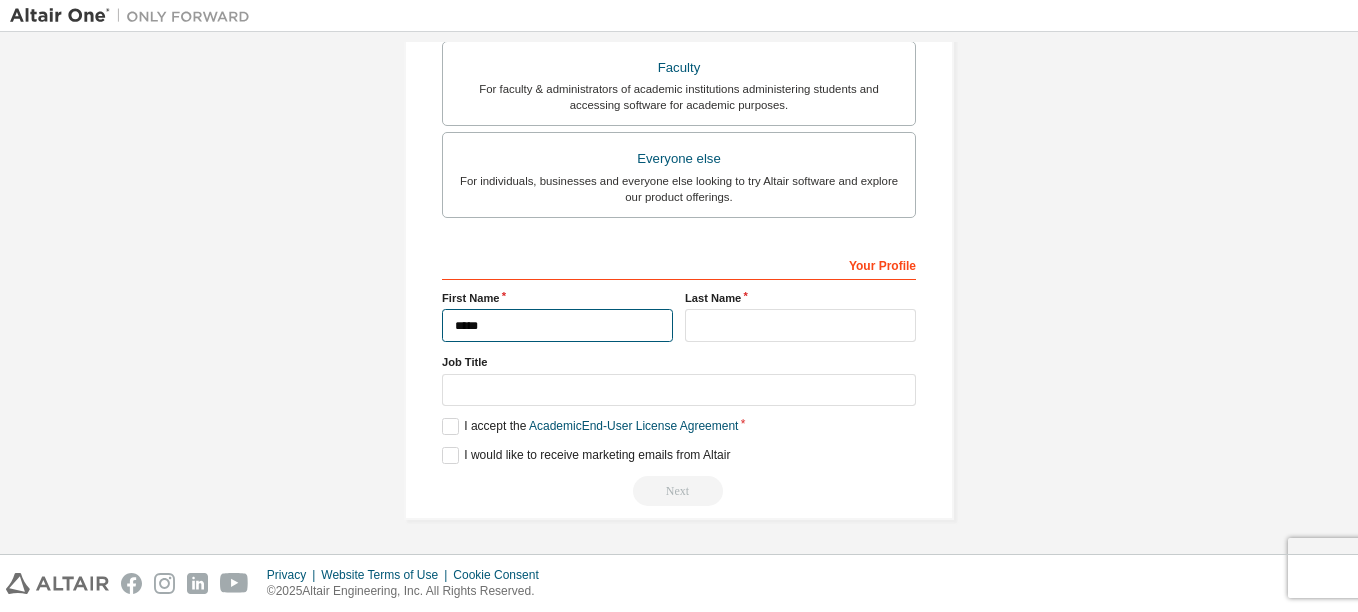 type on "*****" 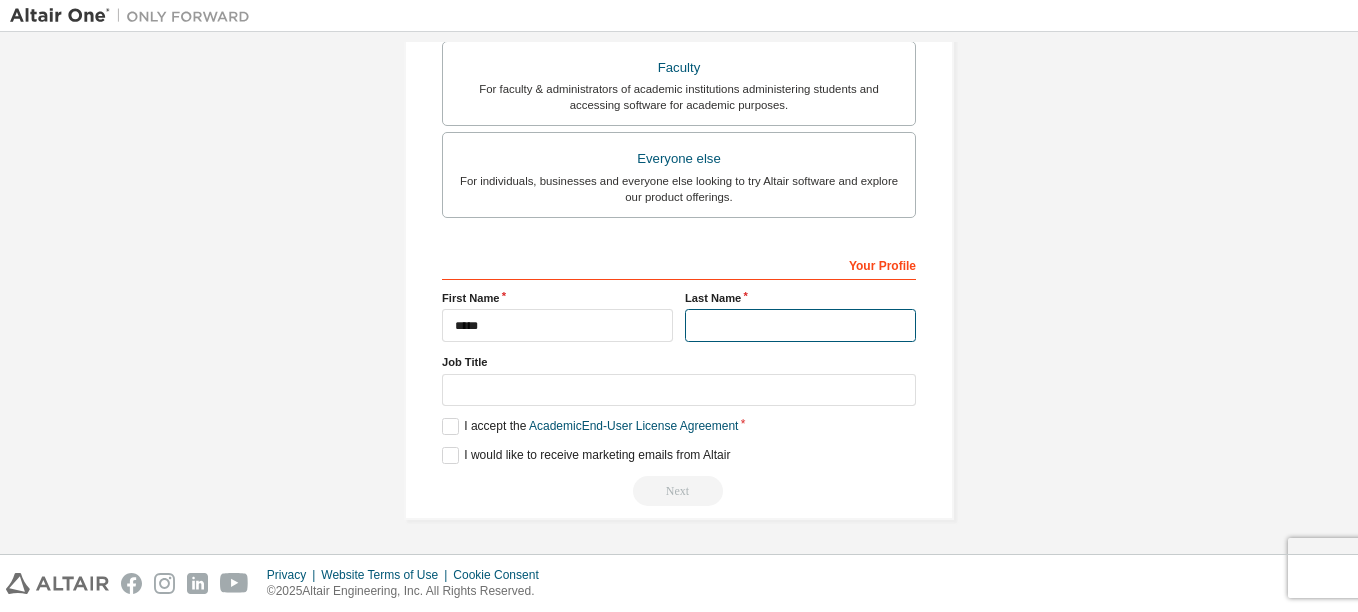 click at bounding box center (800, 325) 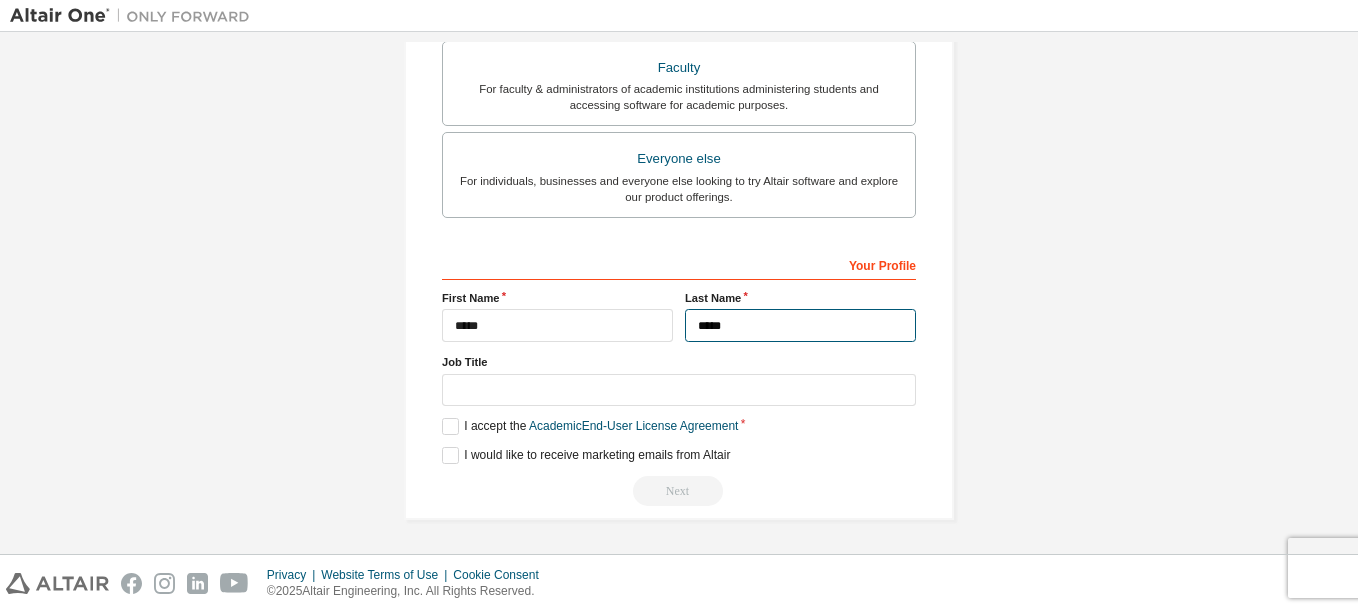 type on "*****" 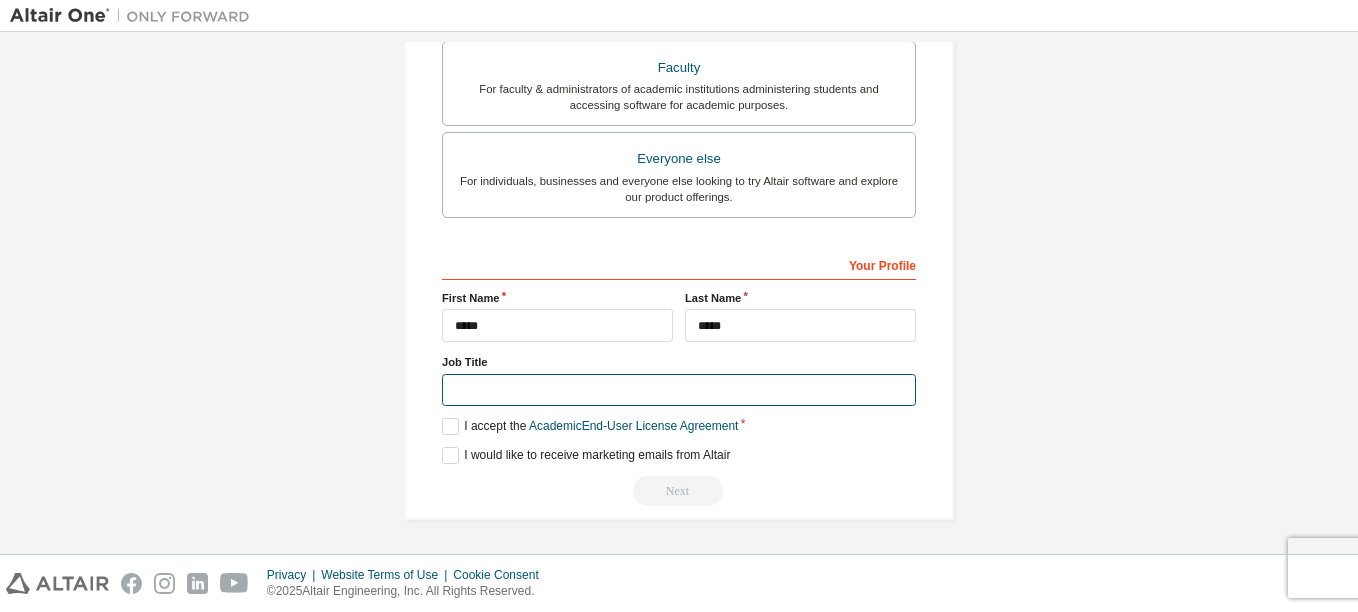 click at bounding box center [679, 390] 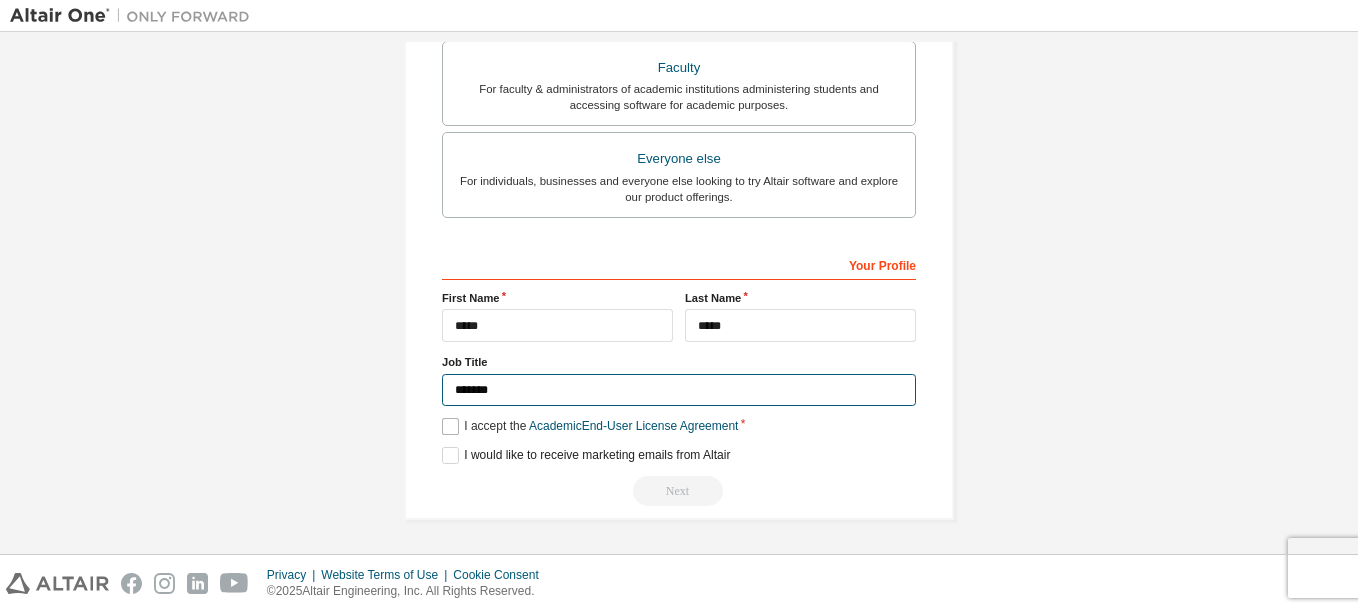 type on "*******" 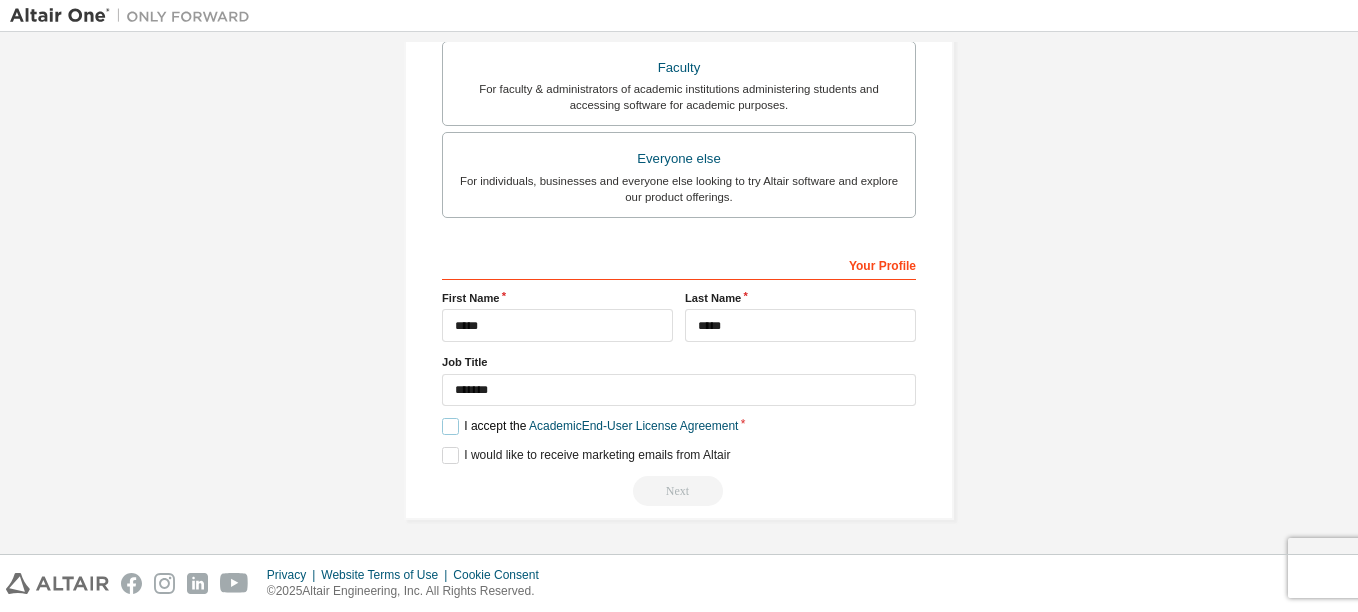 click on "I accept the   Academic   End-User License Agreement" at bounding box center [590, 426] 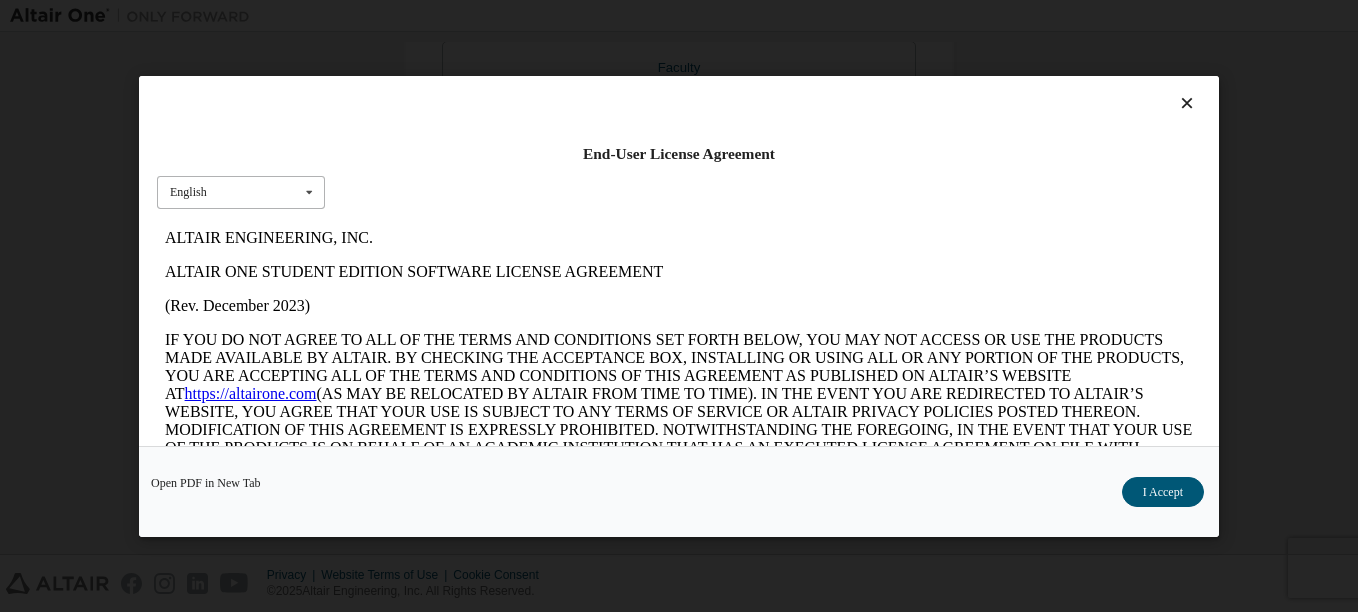scroll, scrollTop: 0, scrollLeft: 0, axis: both 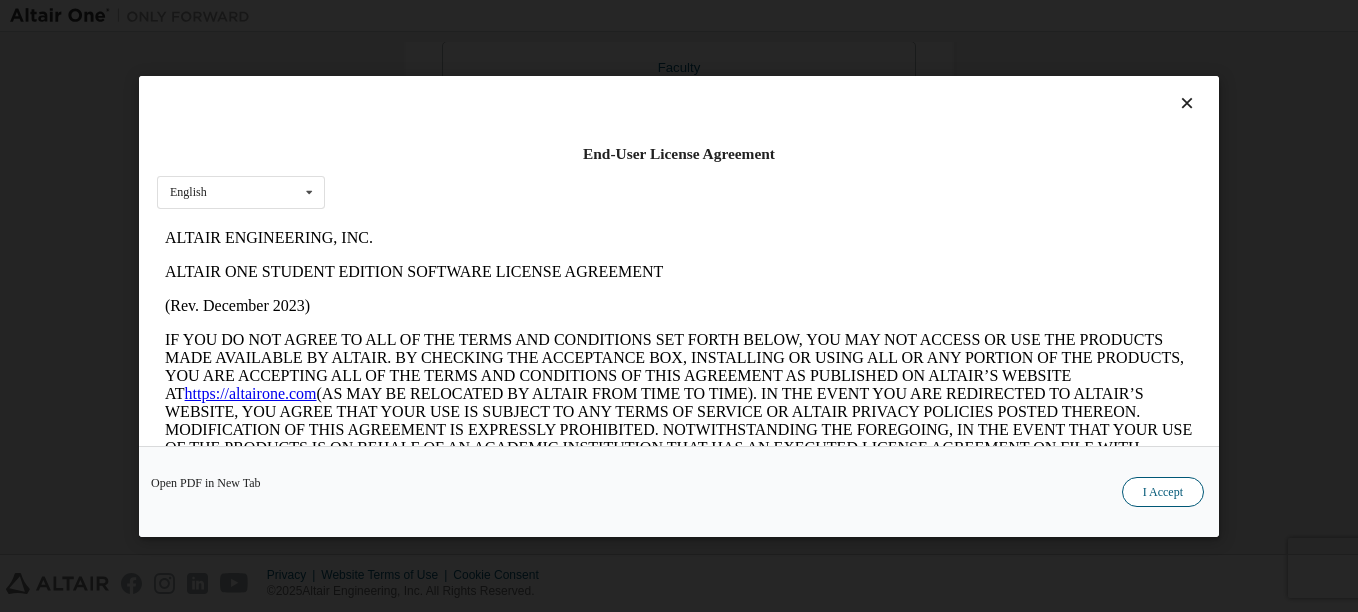 click on "I Accept" at bounding box center [1163, 491] 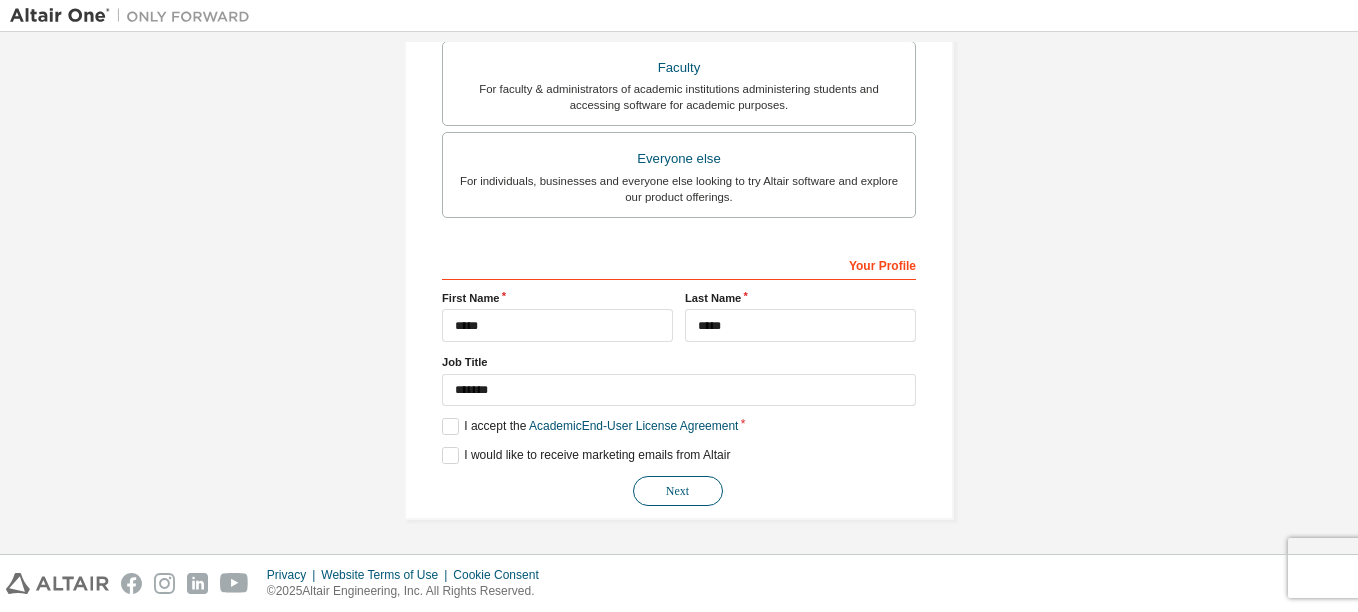 click on "Next" at bounding box center (678, 491) 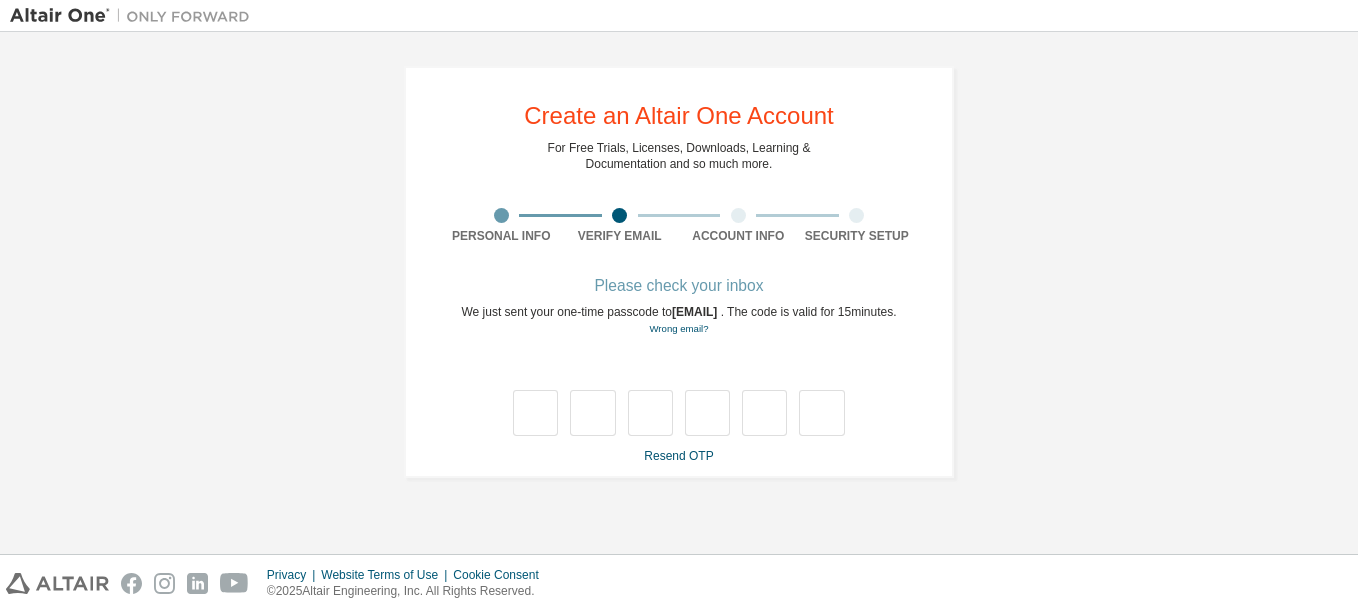 scroll, scrollTop: 0, scrollLeft: 0, axis: both 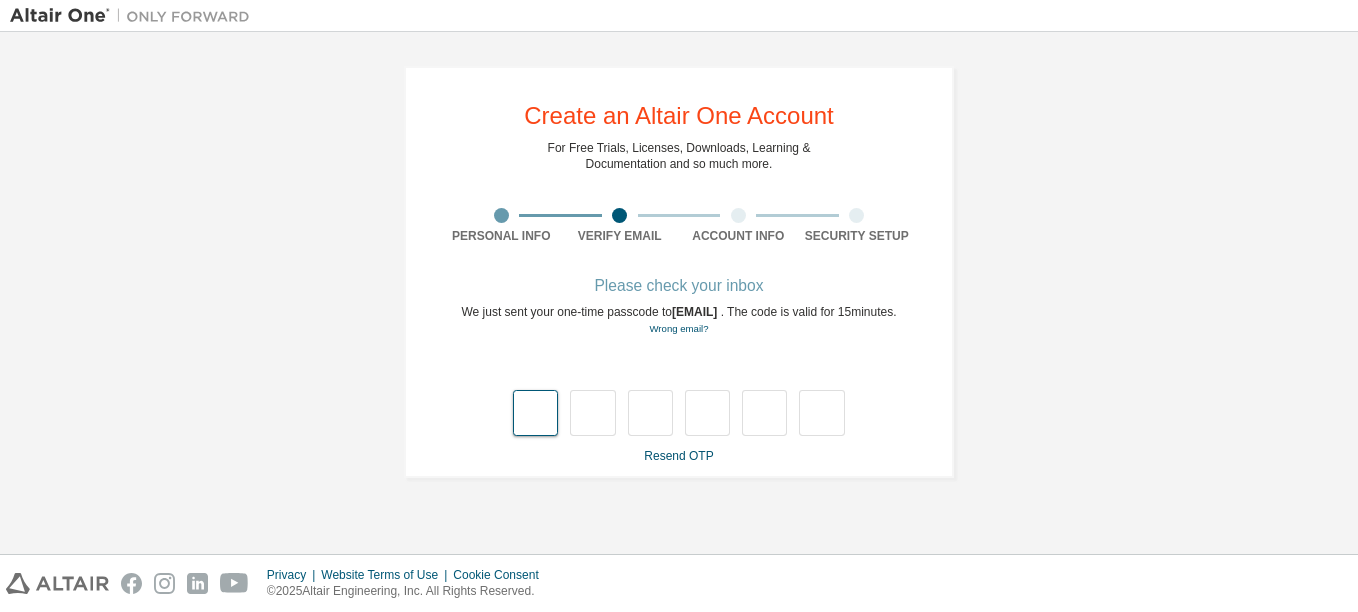 type on "*" 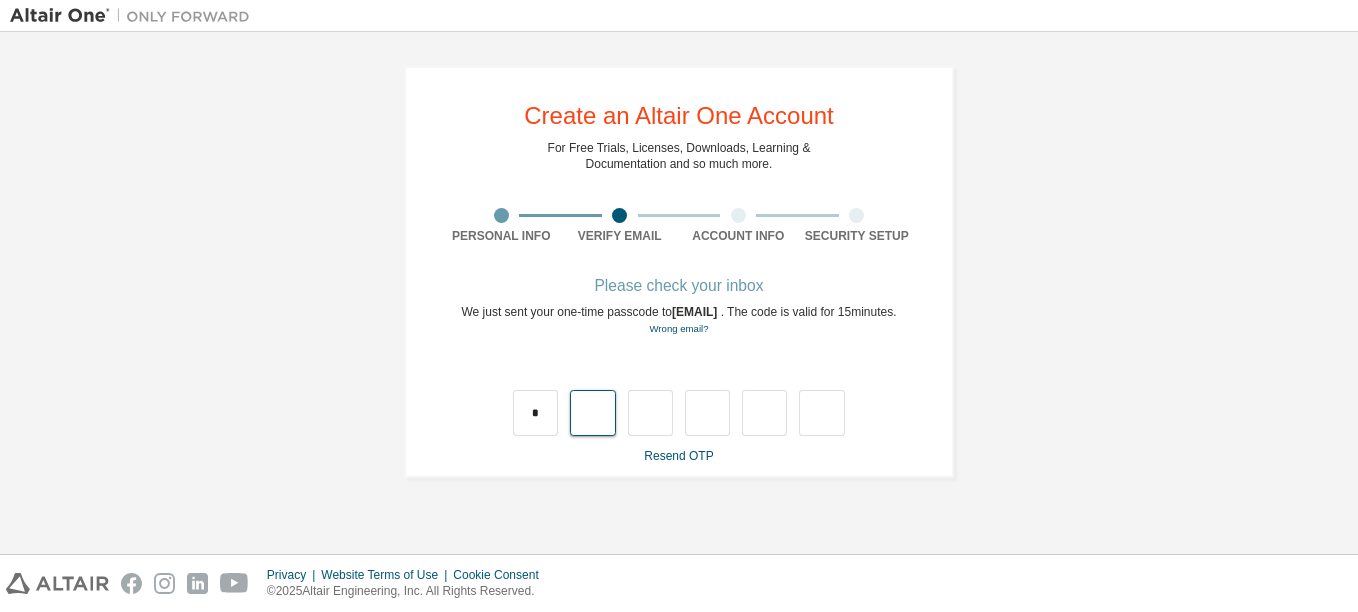 type on "*" 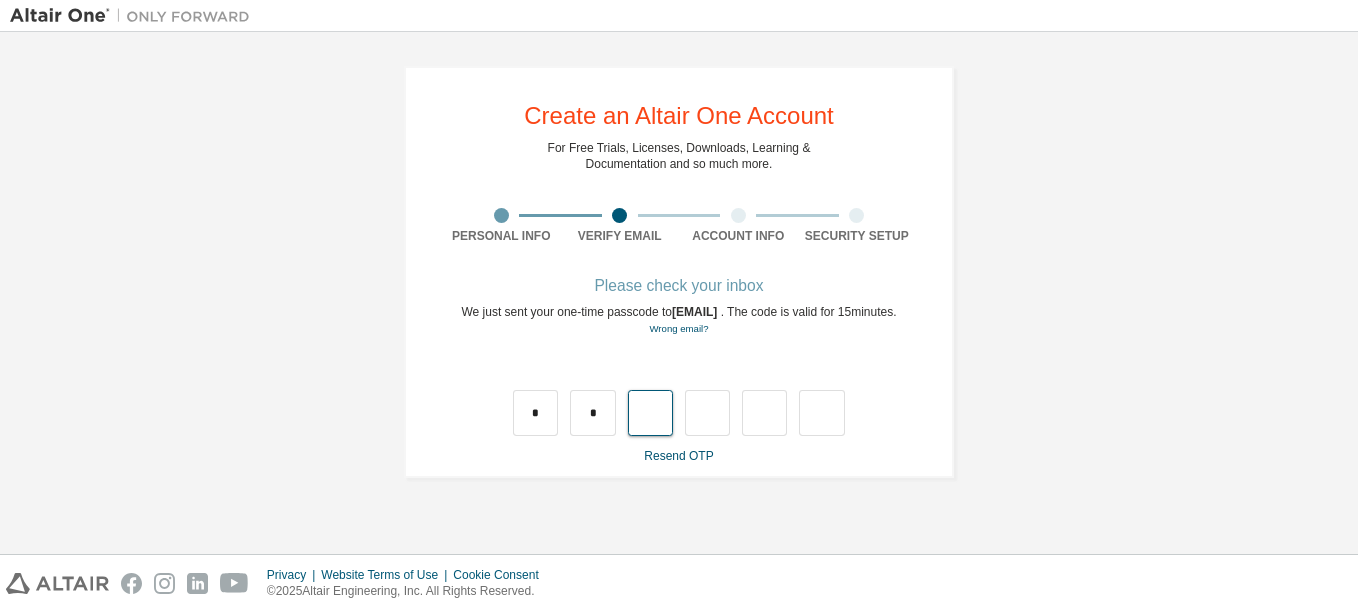 type on "*" 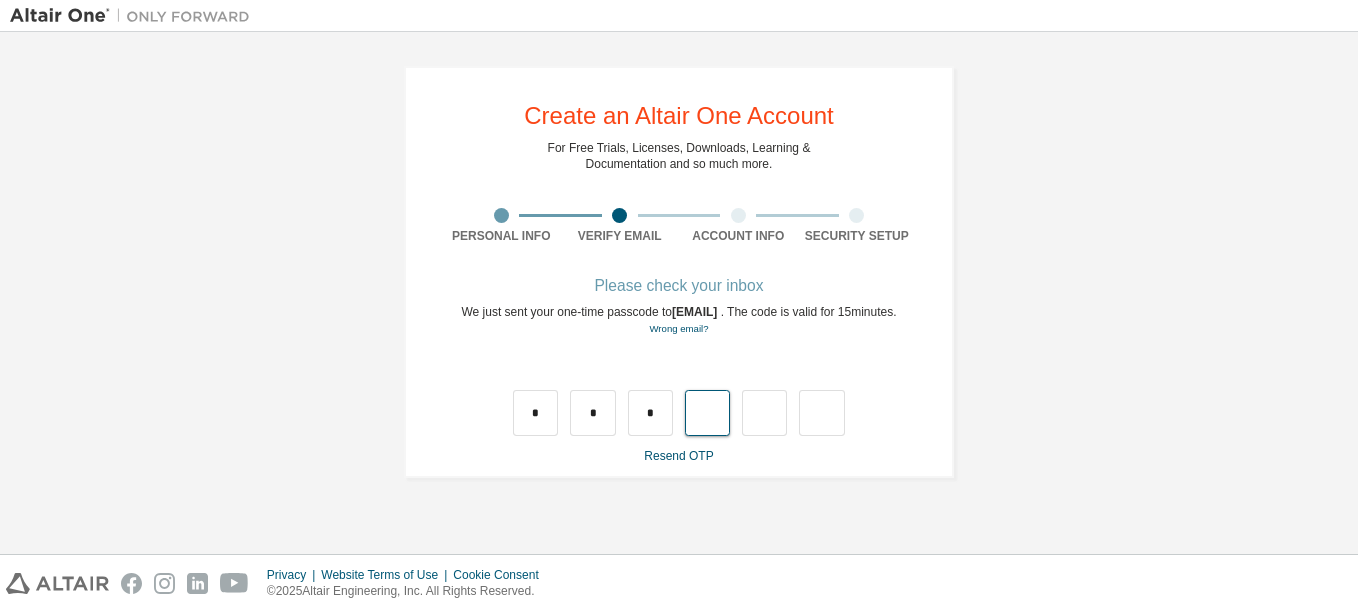 type on "*" 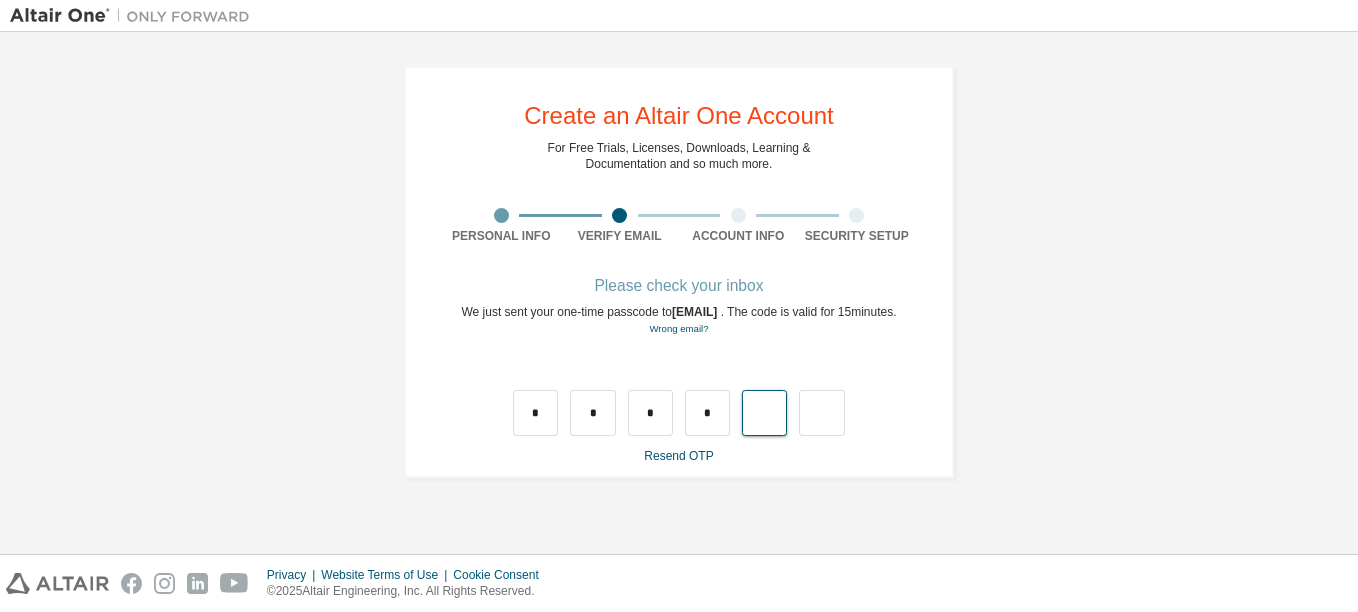 type on "*" 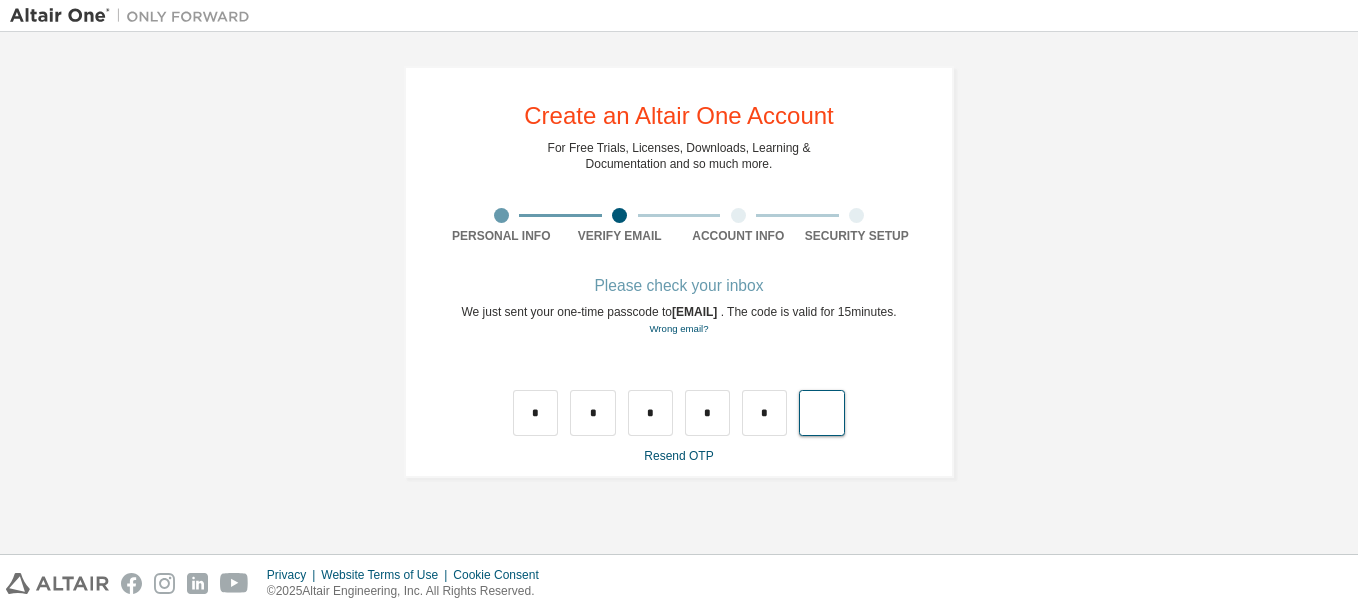 type on "*" 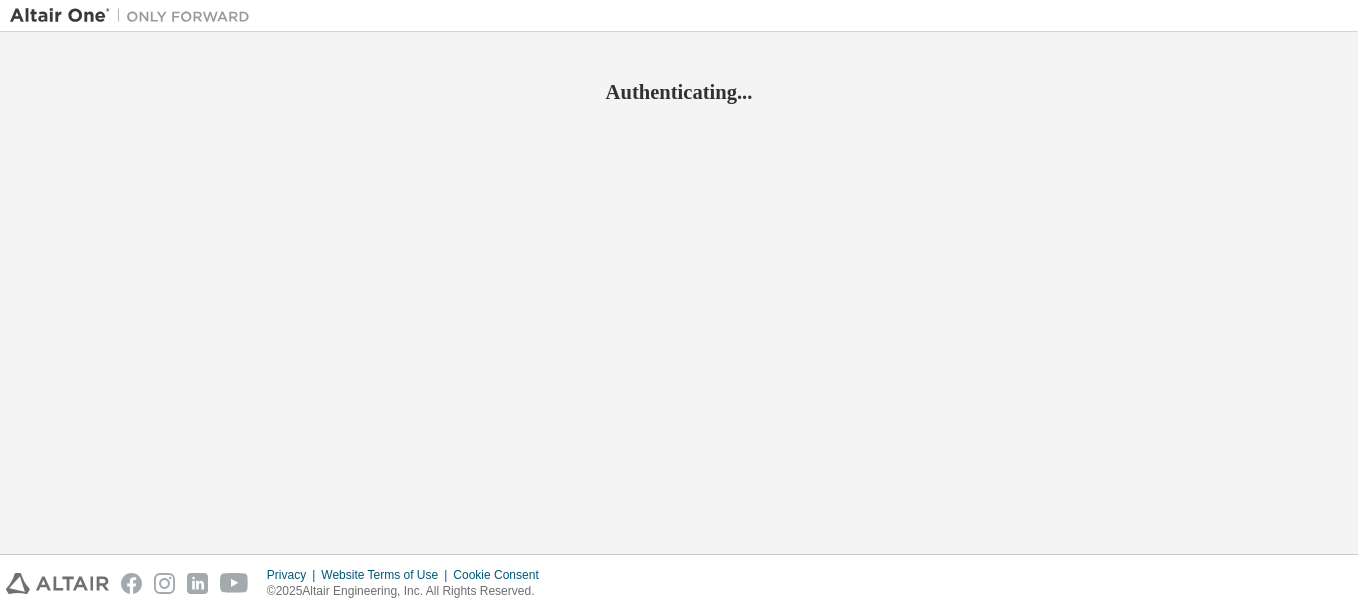 scroll, scrollTop: 0, scrollLeft: 0, axis: both 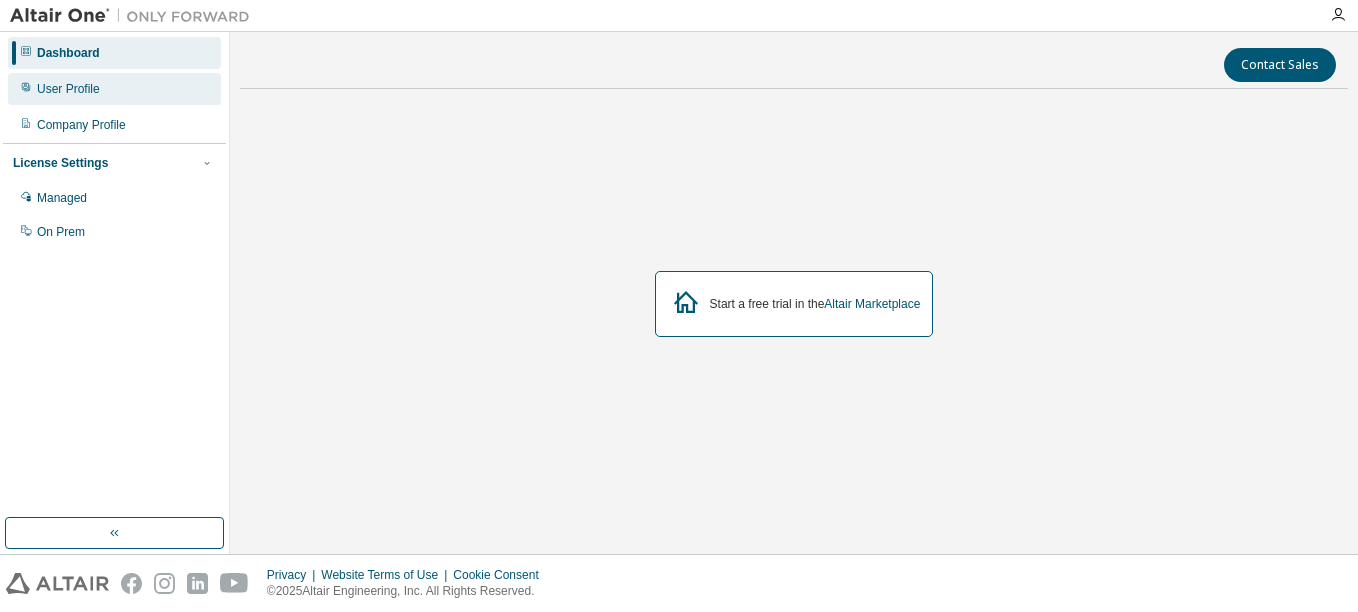 click on "User Profile" at bounding box center [68, 89] 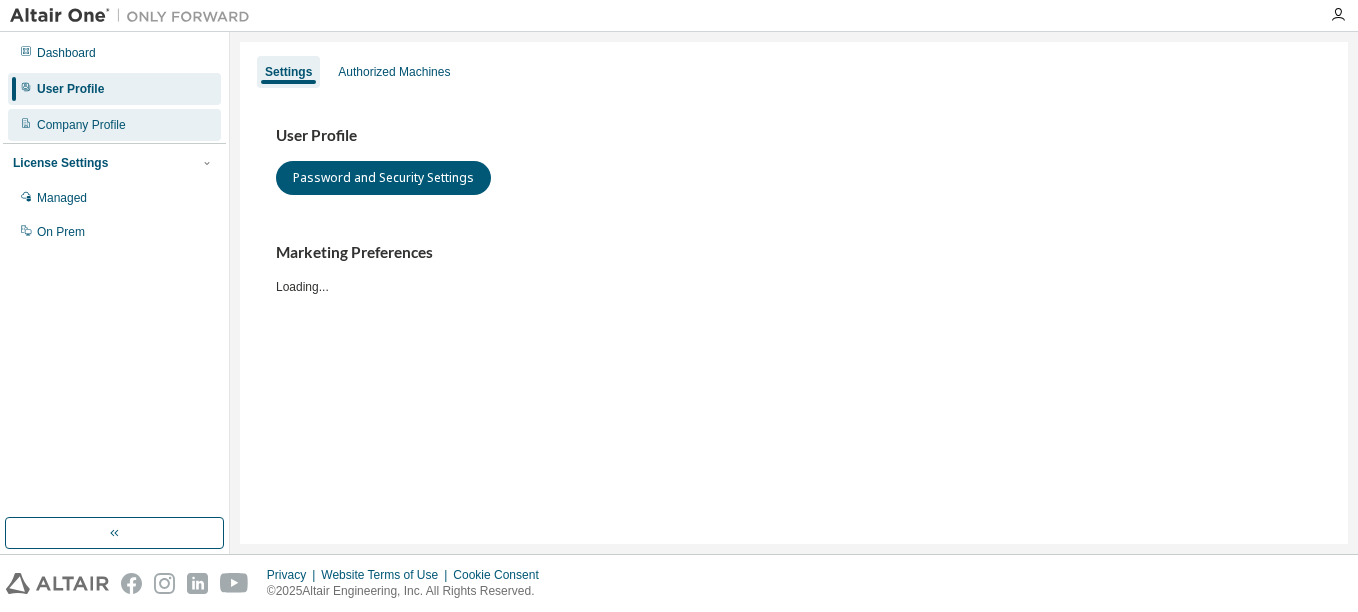 click on "Company Profile" at bounding box center (114, 125) 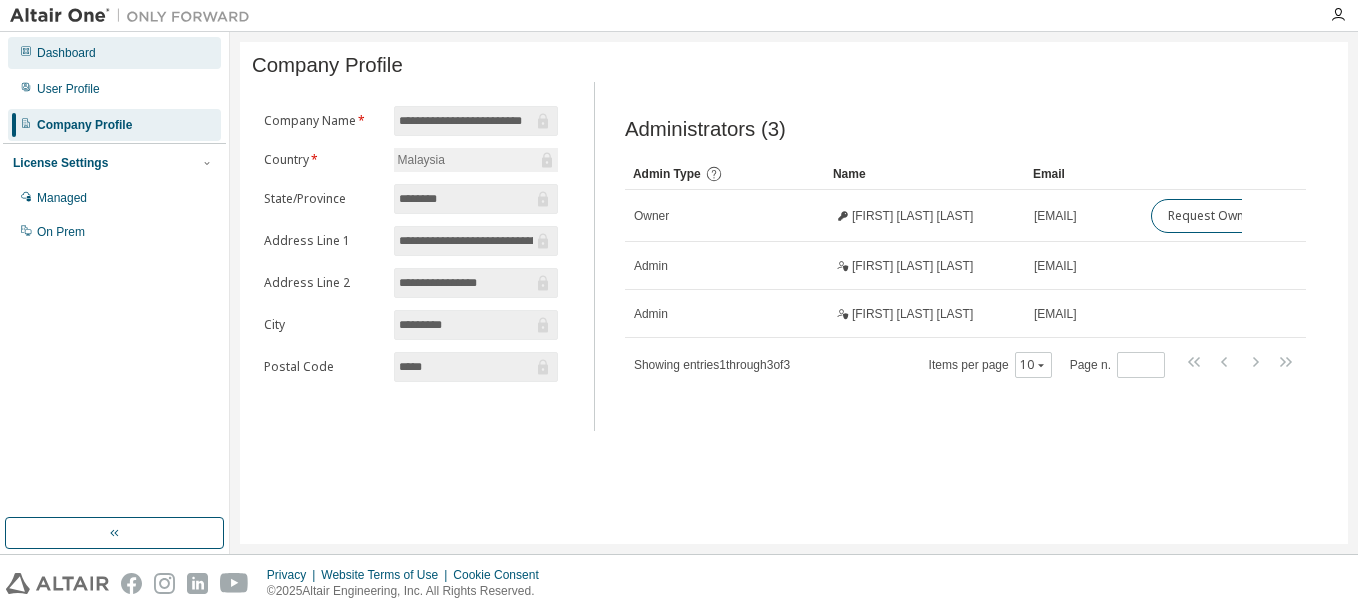 click on "Dashboard" at bounding box center [66, 53] 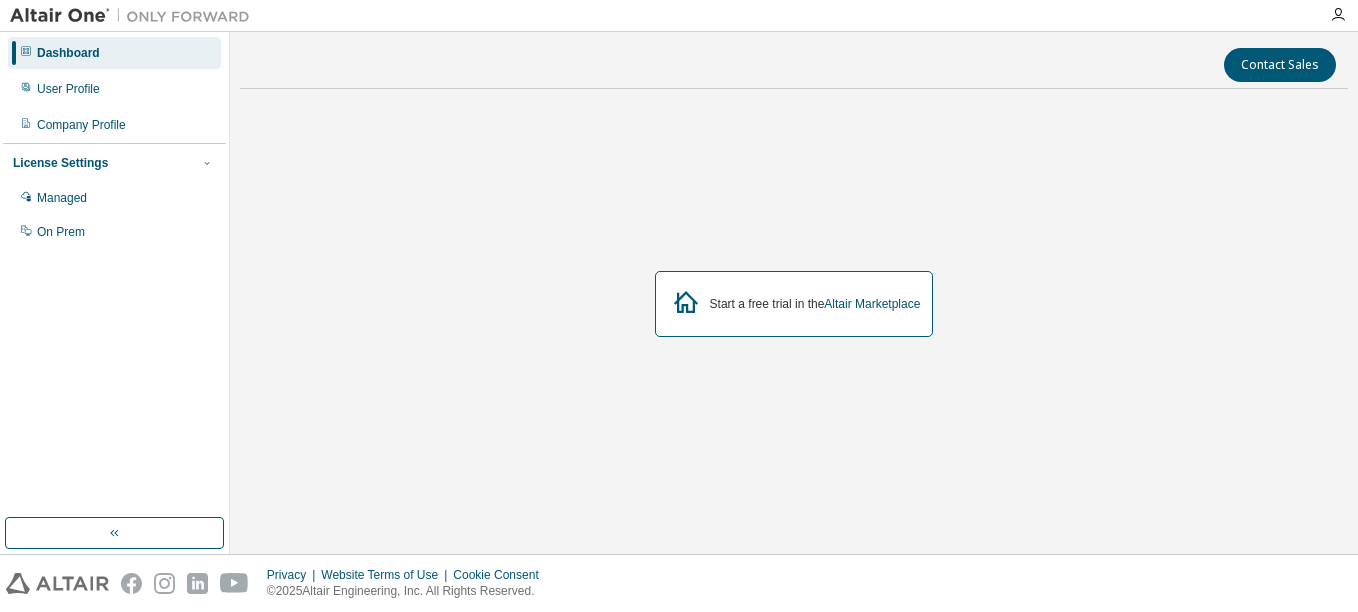 click on "Start a free trial in the  Altair Marketplace" at bounding box center (815, 304) 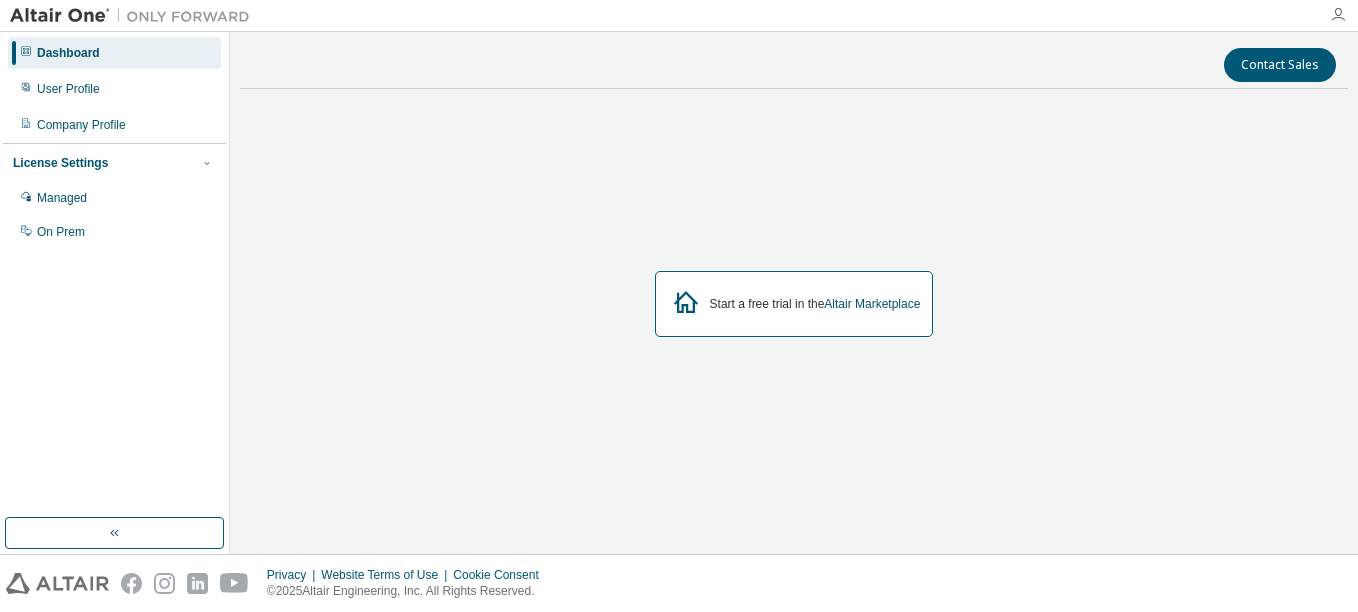 click at bounding box center (1338, 15) 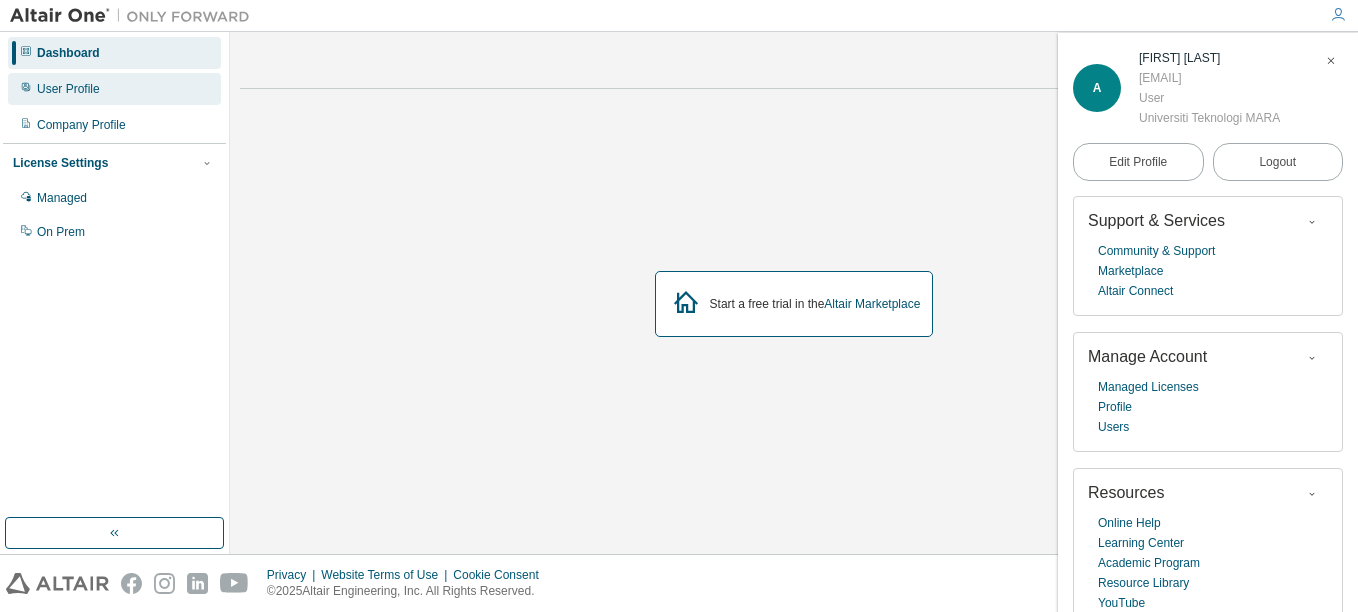 click on "User Profile" at bounding box center [68, 89] 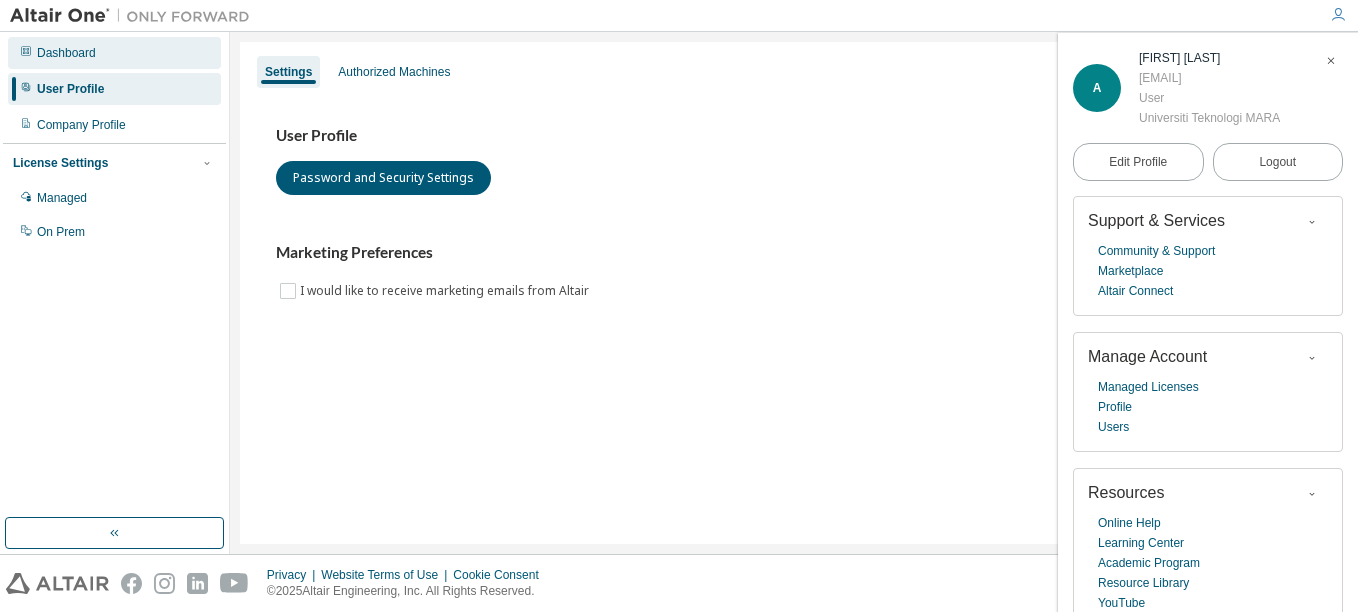click on "Dashboard" at bounding box center (66, 53) 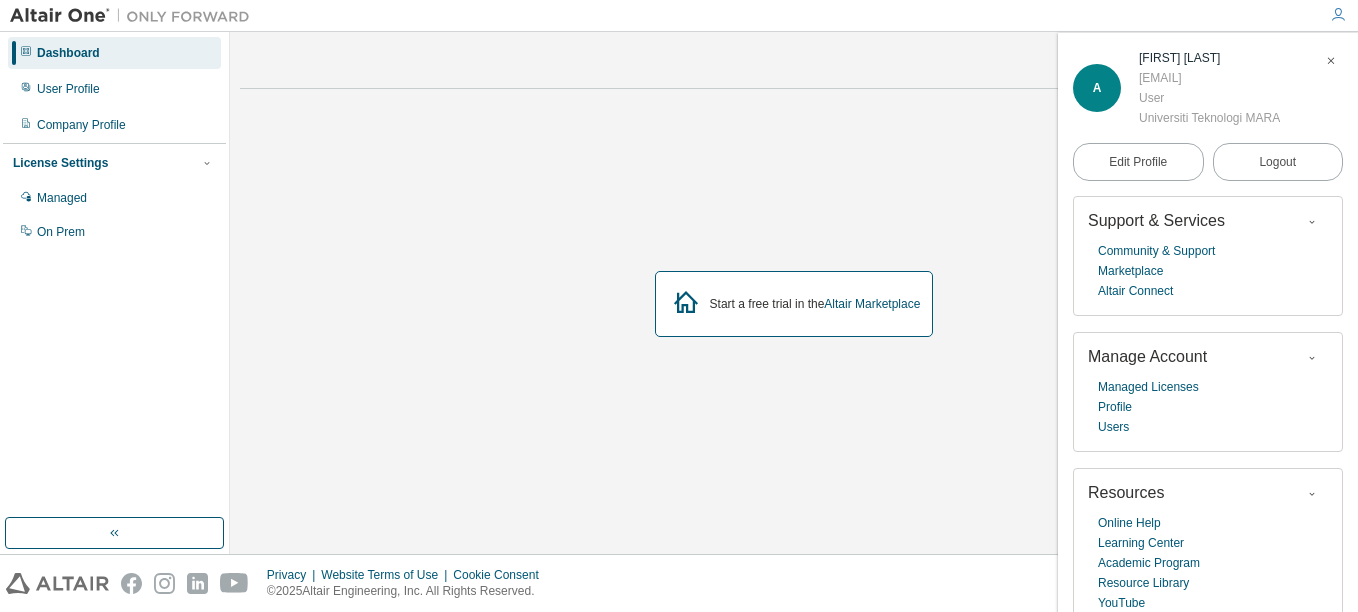 click at bounding box center (135, 16) 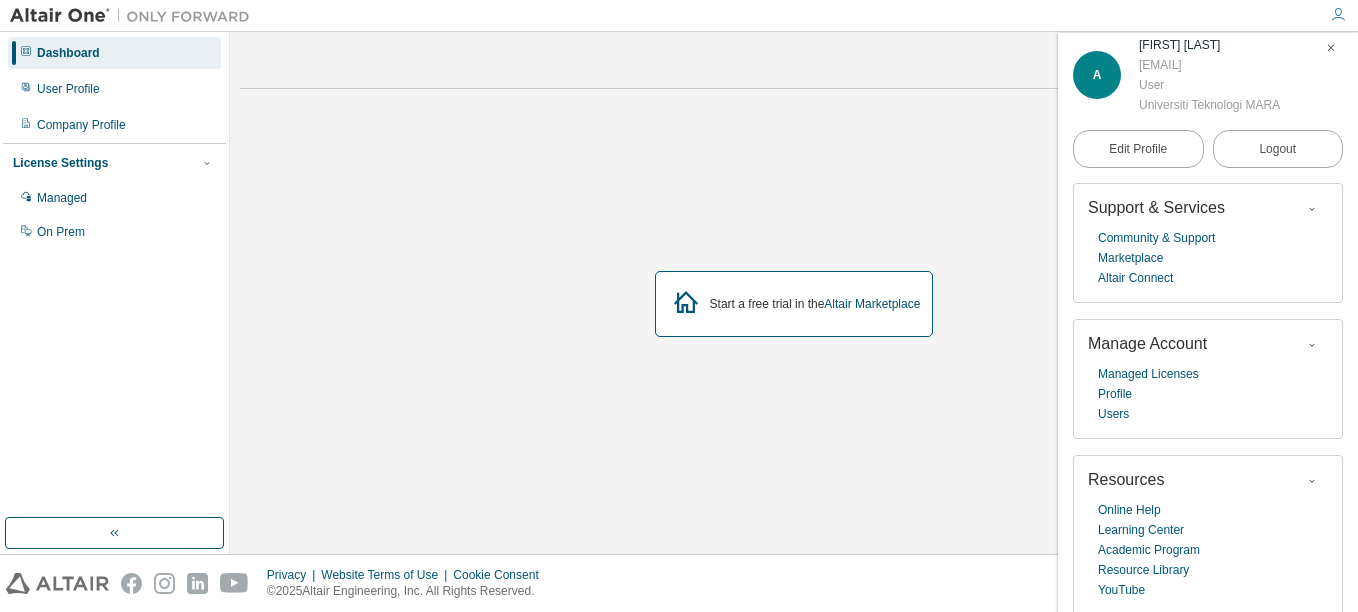scroll, scrollTop: 19, scrollLeft: 0, axis: vertical 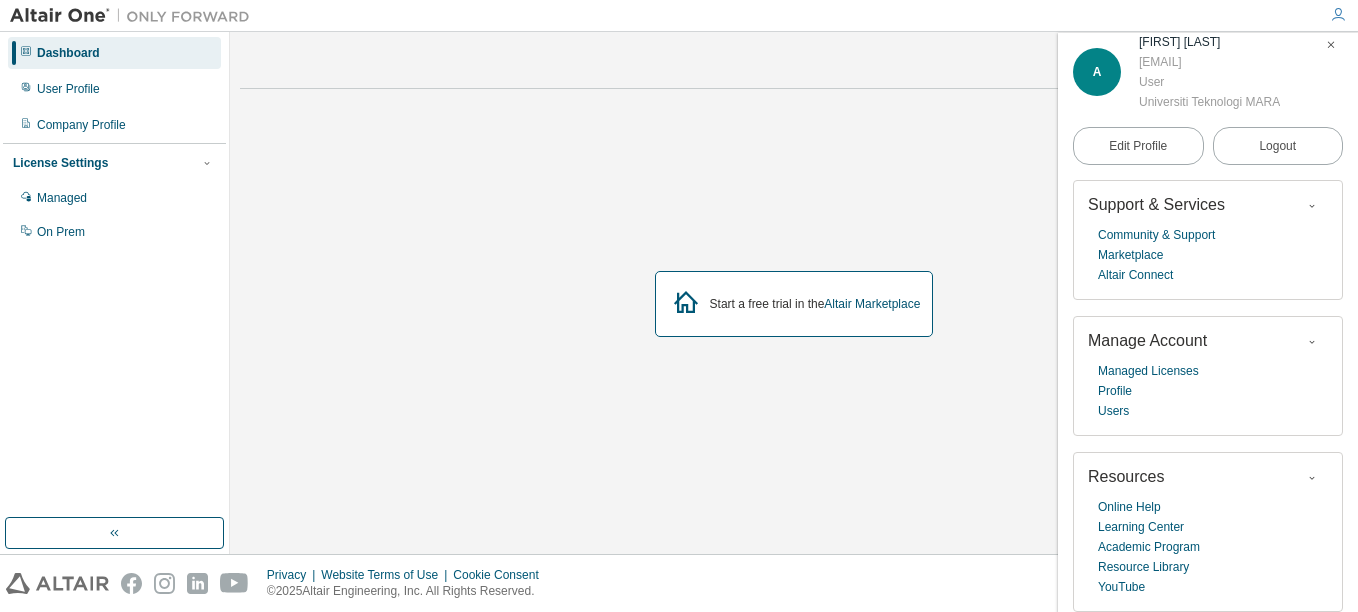 click at bounding box center (1331, 45) 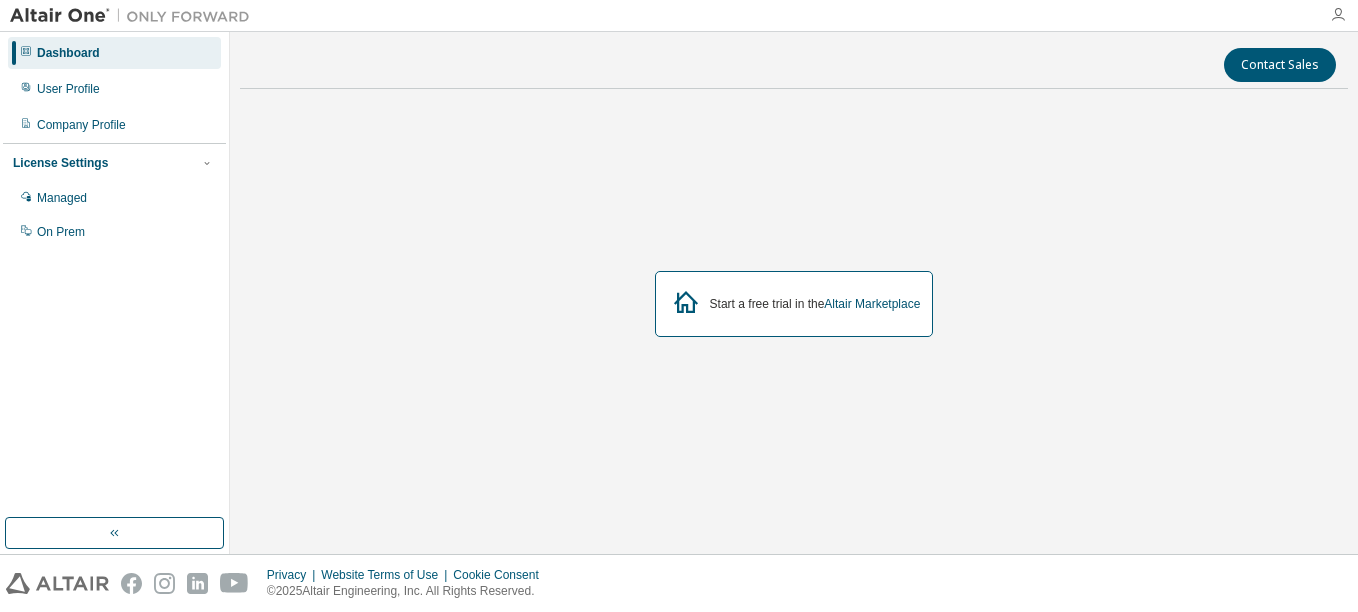 click at bounding box center (1338, 15) 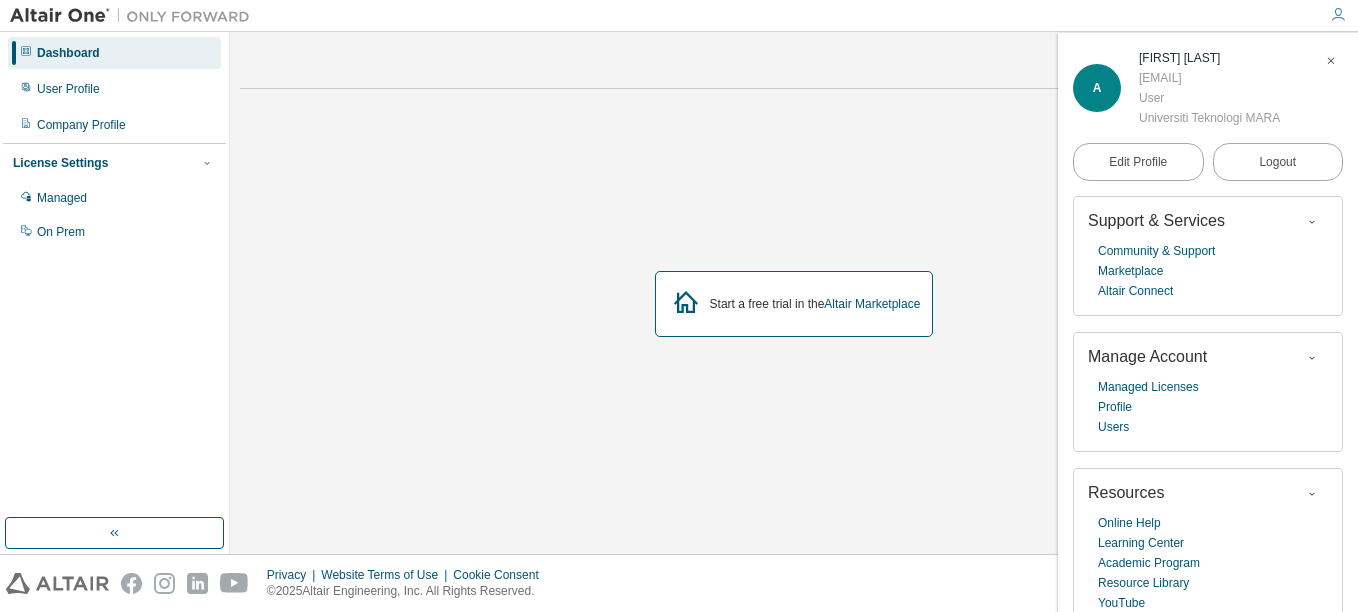 click on "Start a free trial in the  Altair Marketplace" at bounding box center [794, 304] 